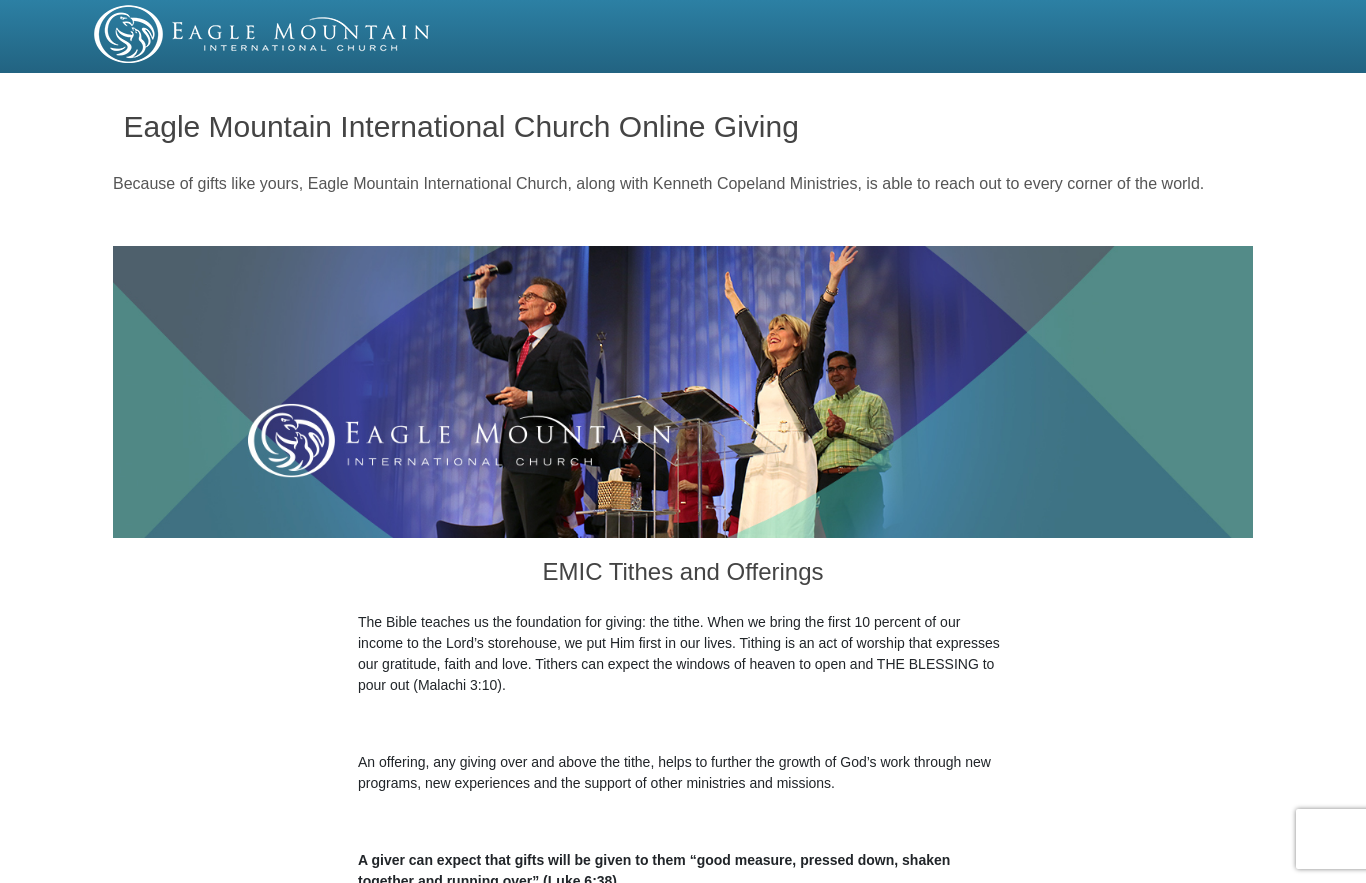 scroll, scrollTop: 0, scrollLeft: 0, axis: both 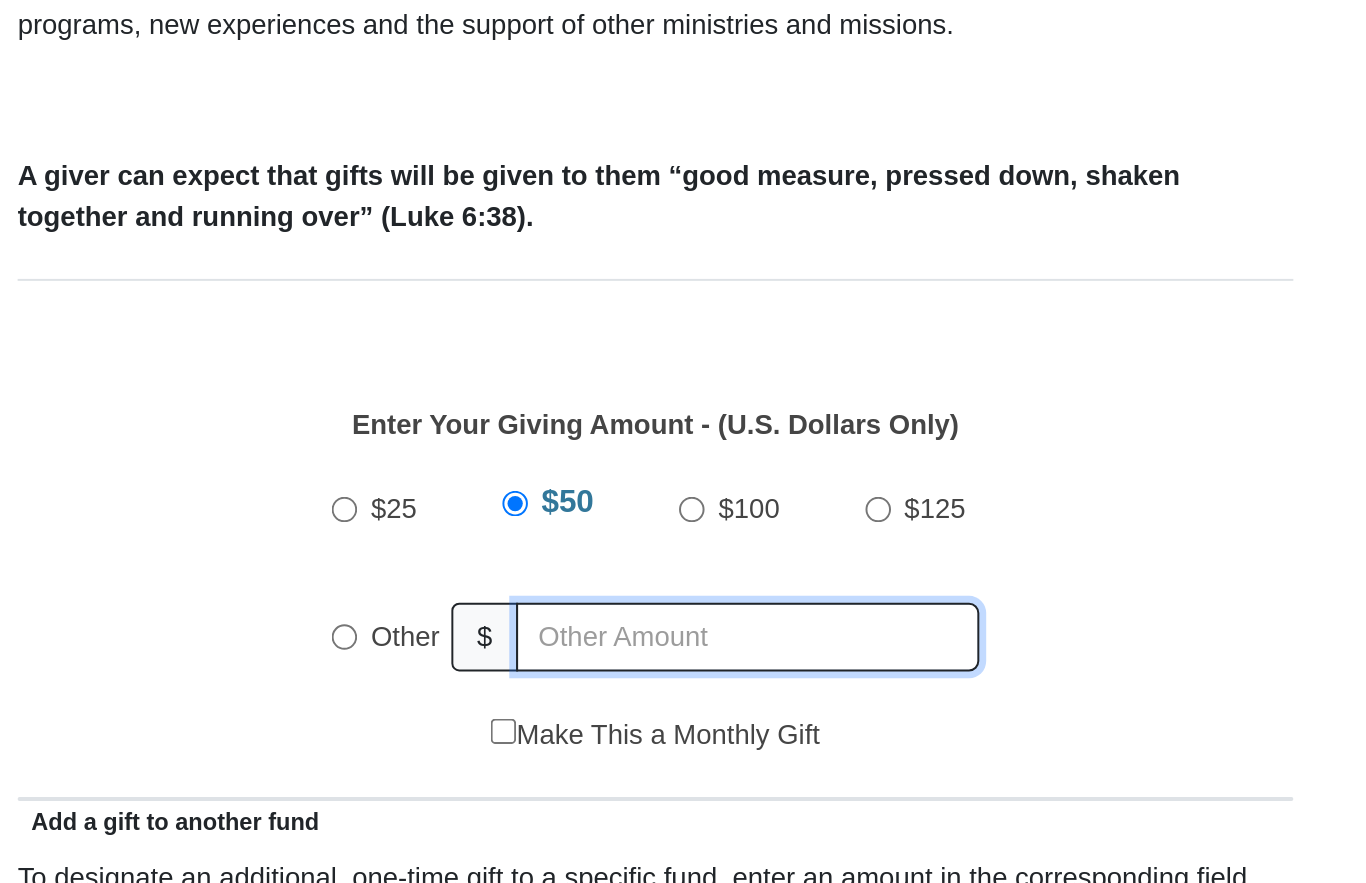 click at bounding box center [730, 683] 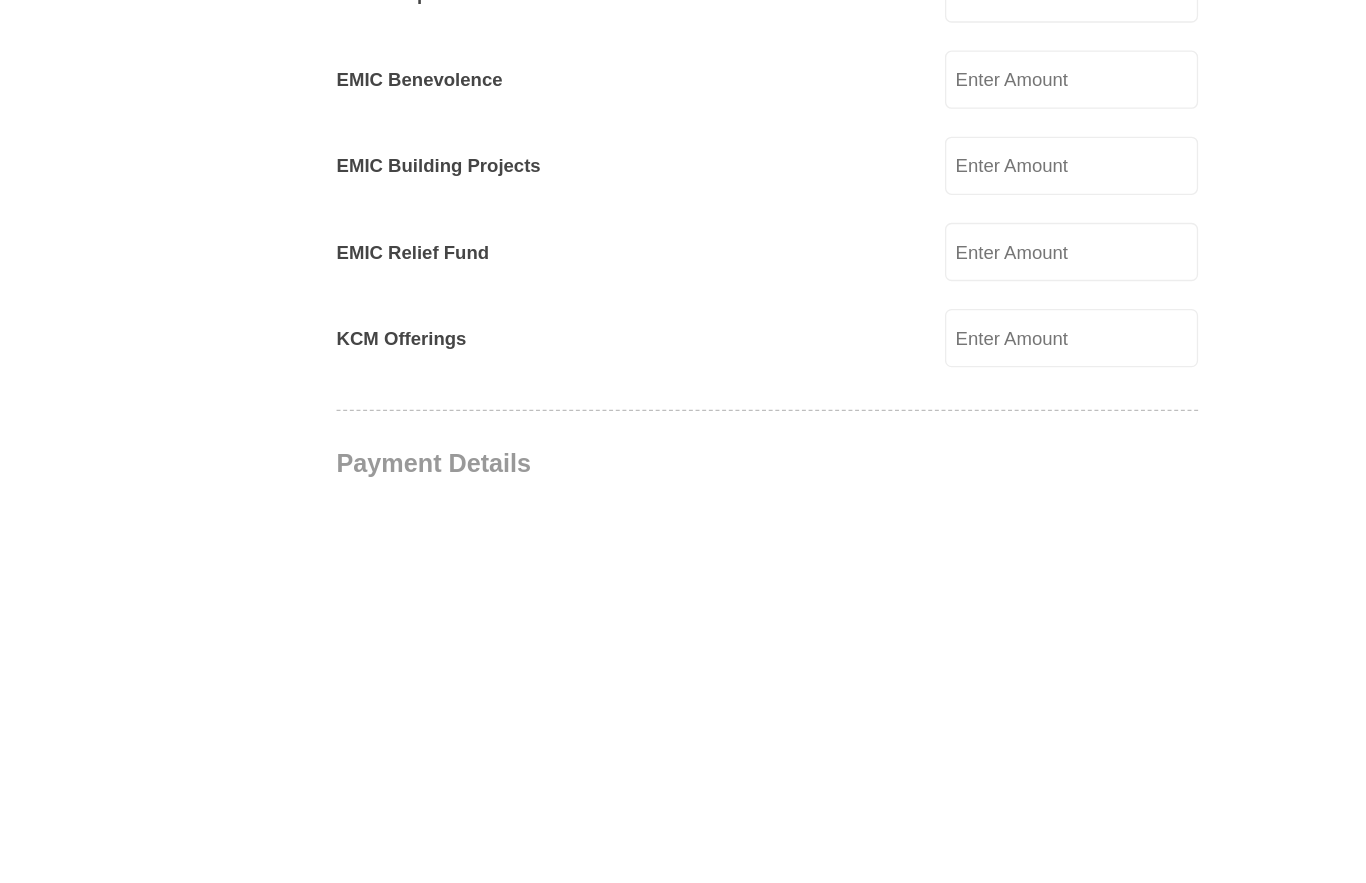 scroll, scrollTop: 787, scrollLeft: 0, axis: vertical 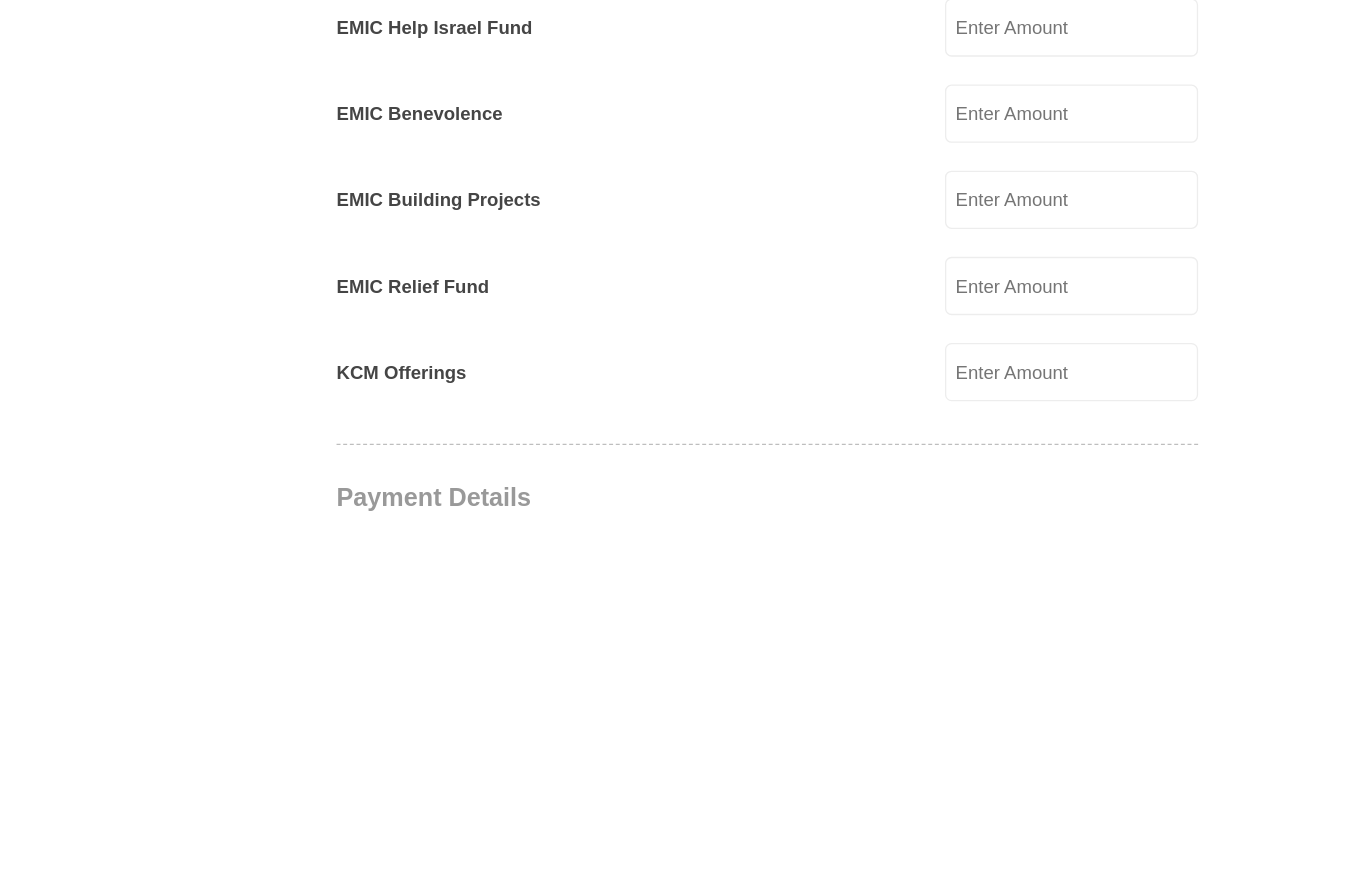 type on "20.00" 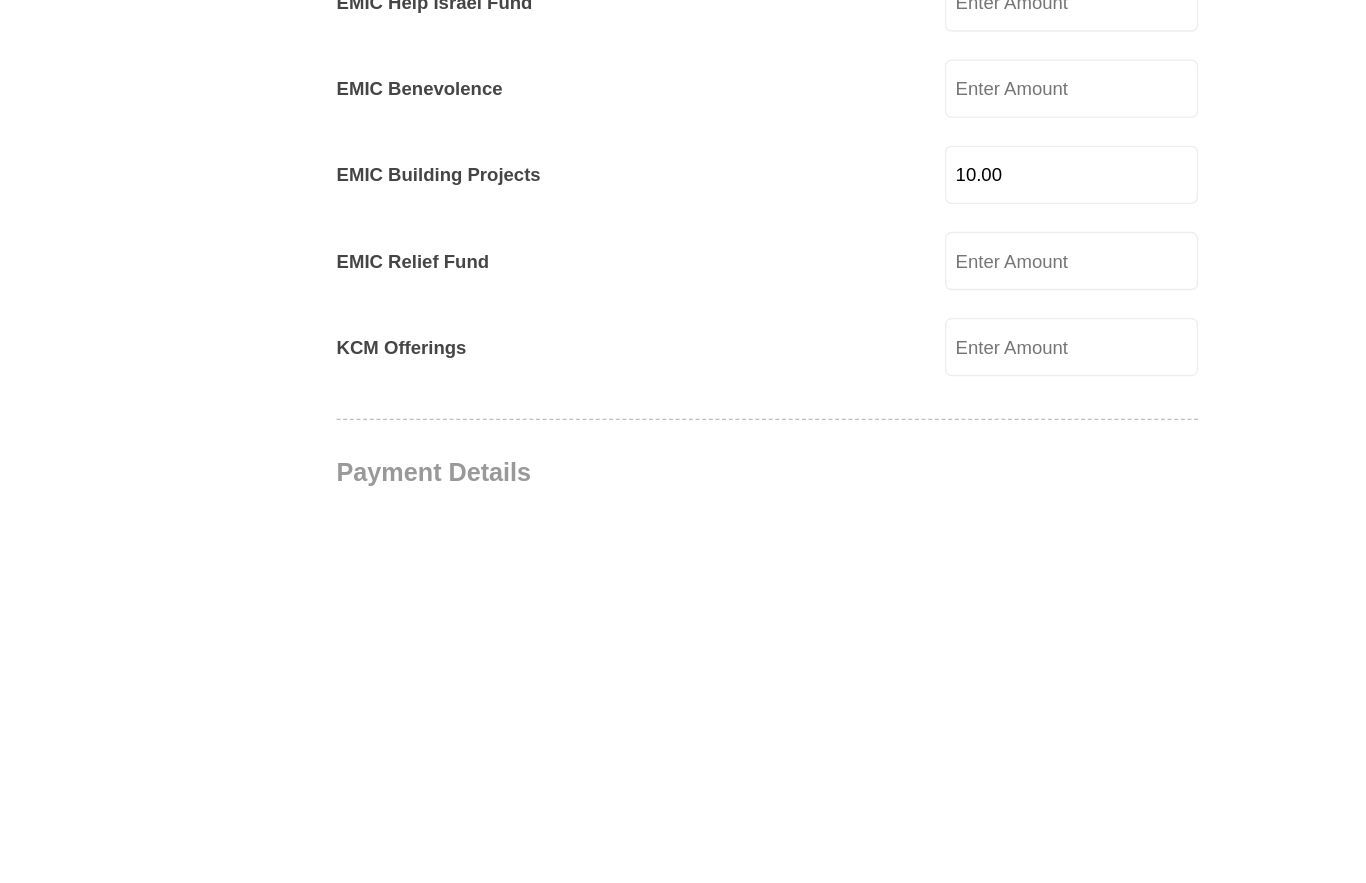 type on "10.00" 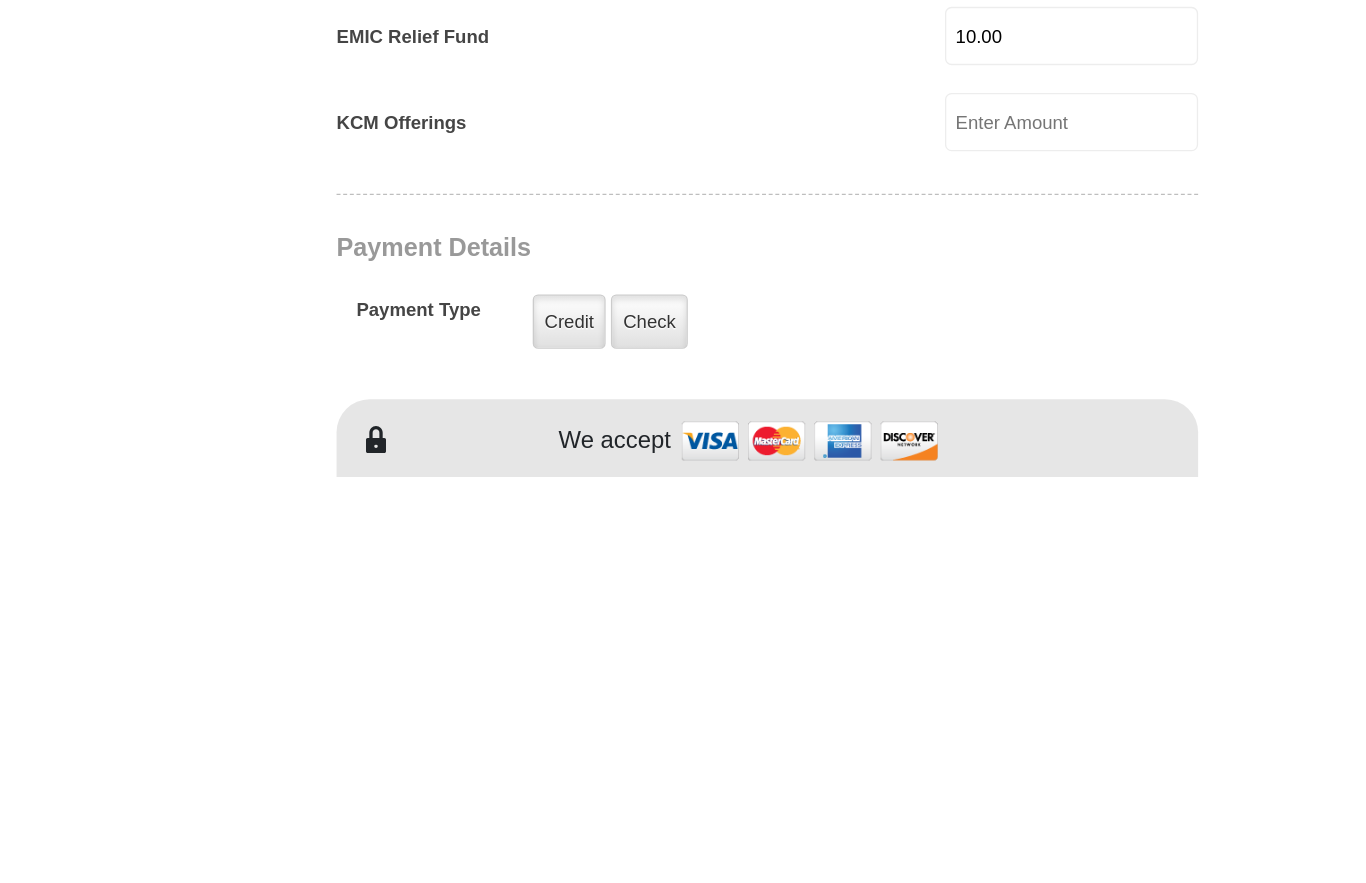 scroll, scrollTop: 947, scrollLeft: 0, axis: vertical 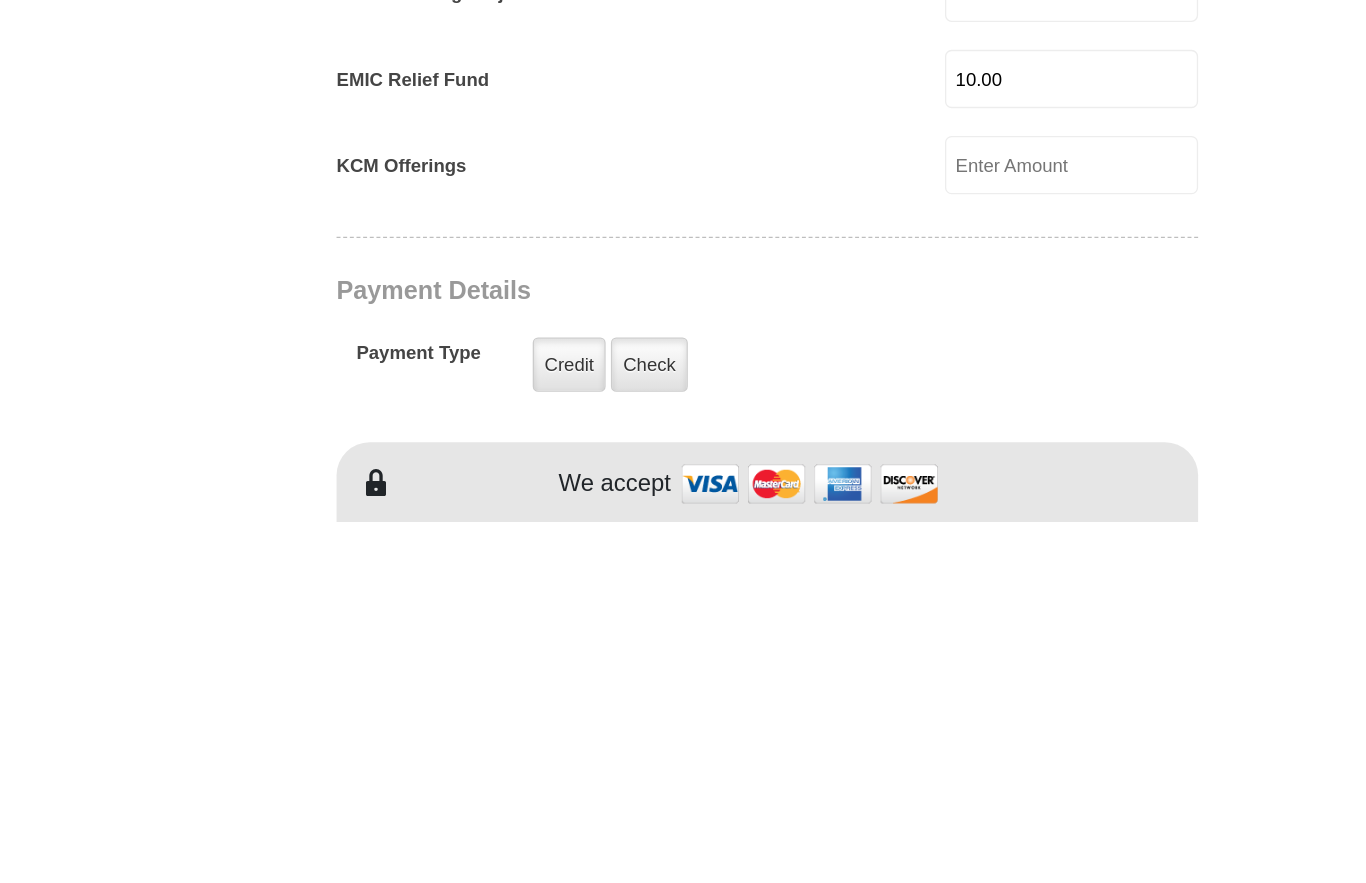 type on "10.00" 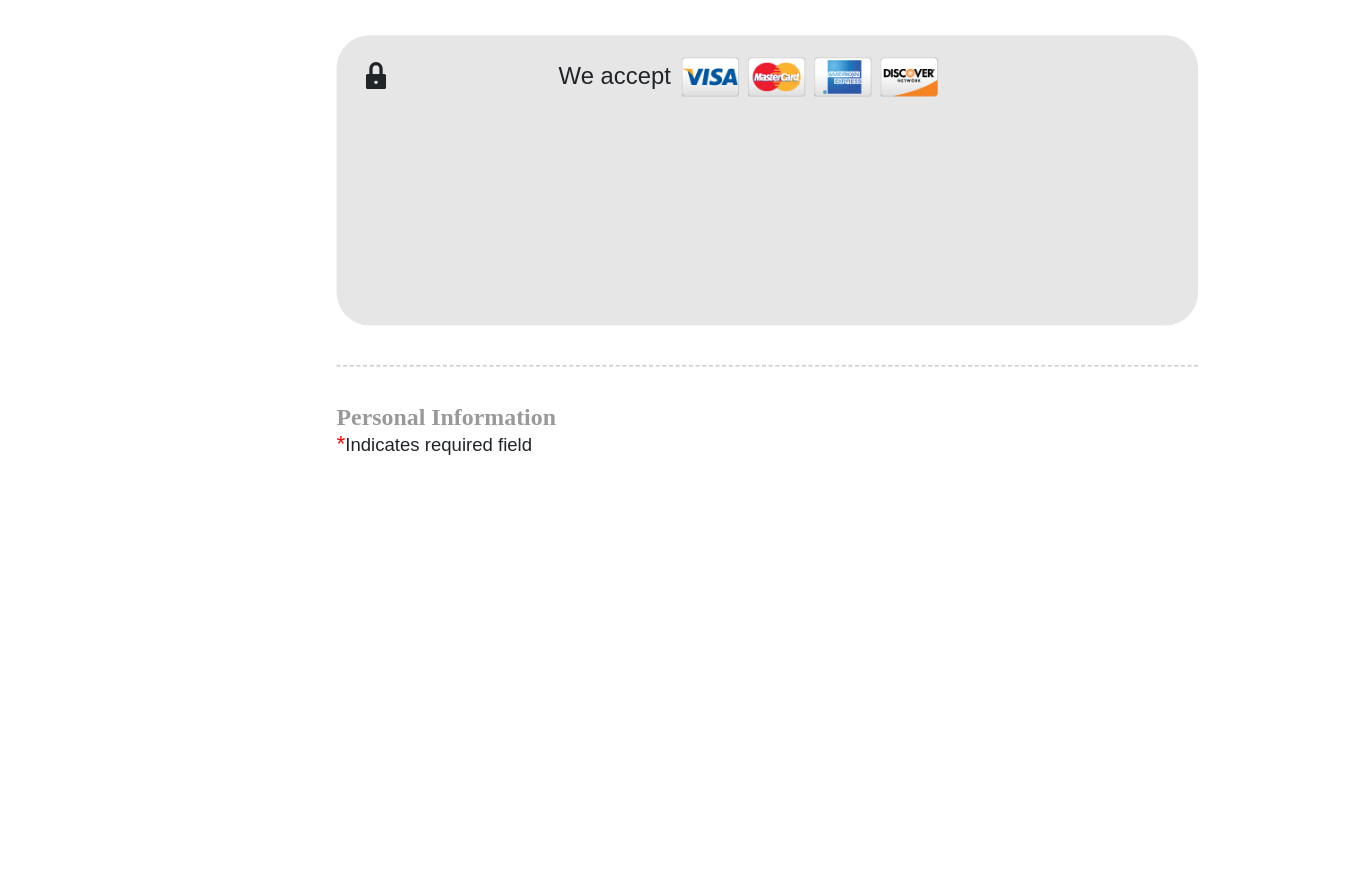 scroll, scrollTop: 1229, scrollLeft: 0, axis: vertical 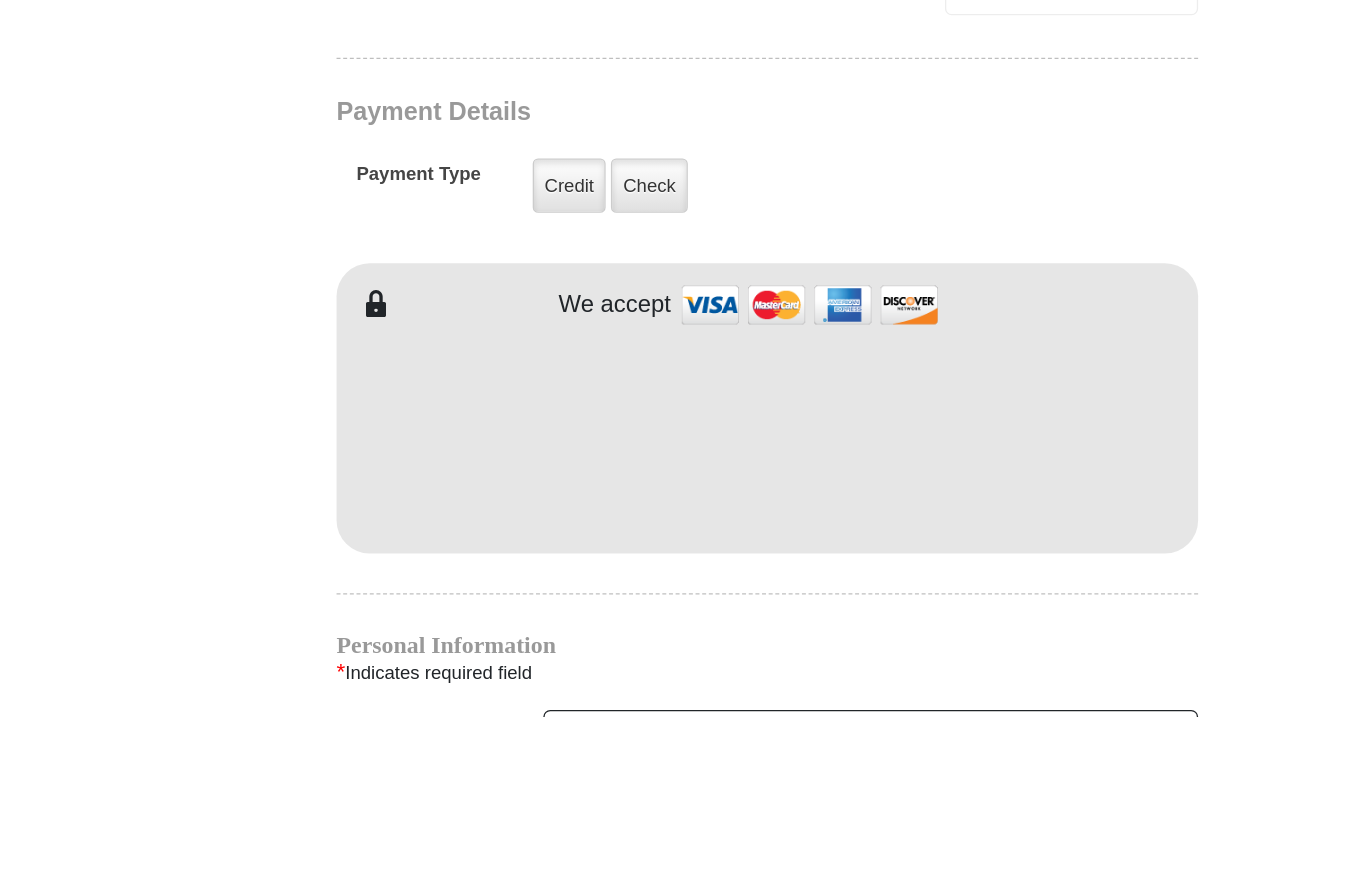 type on "15.00" 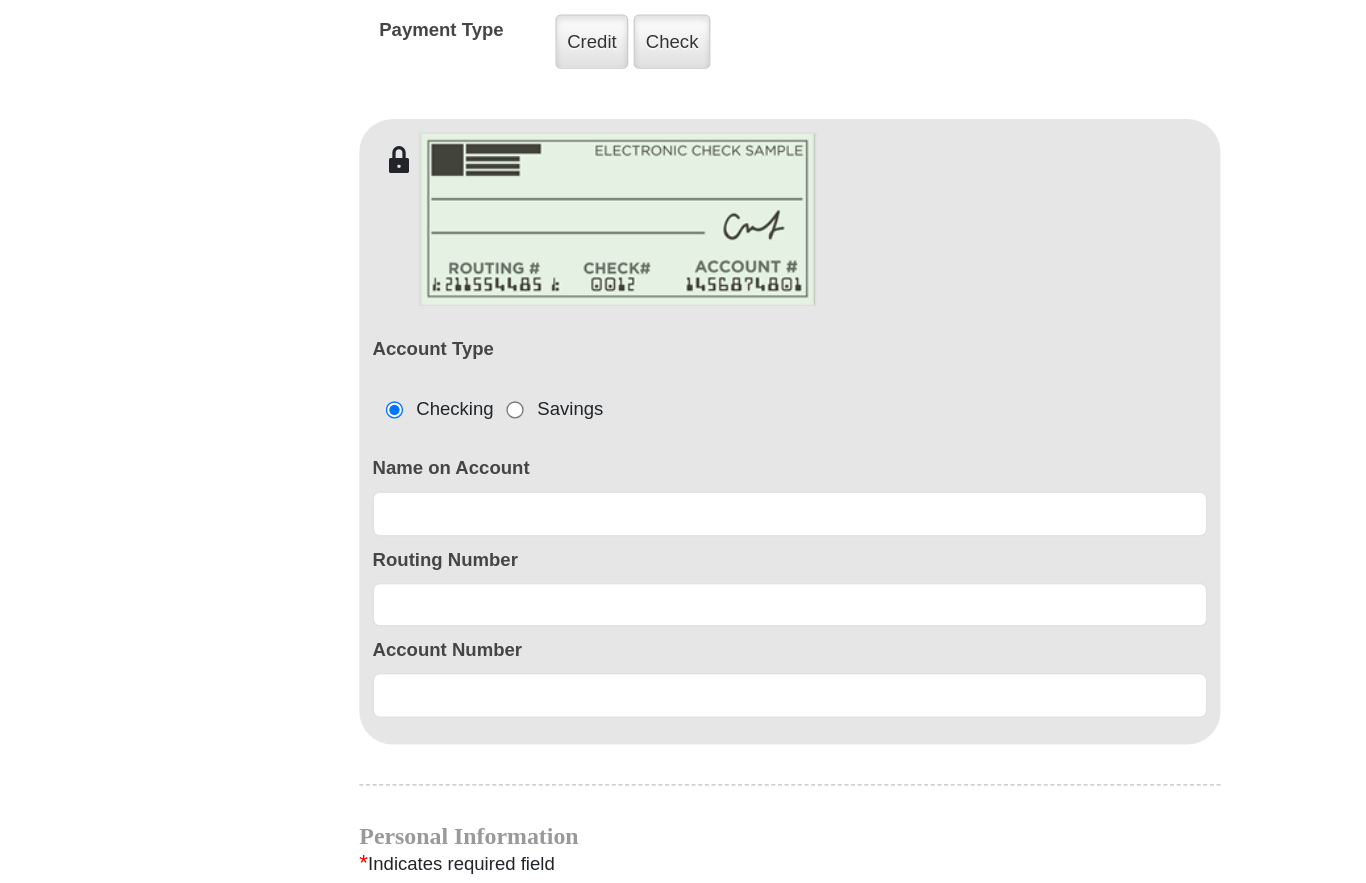 scroll, scrollTop: 1552, scrollLeft: 0, axis: vertical 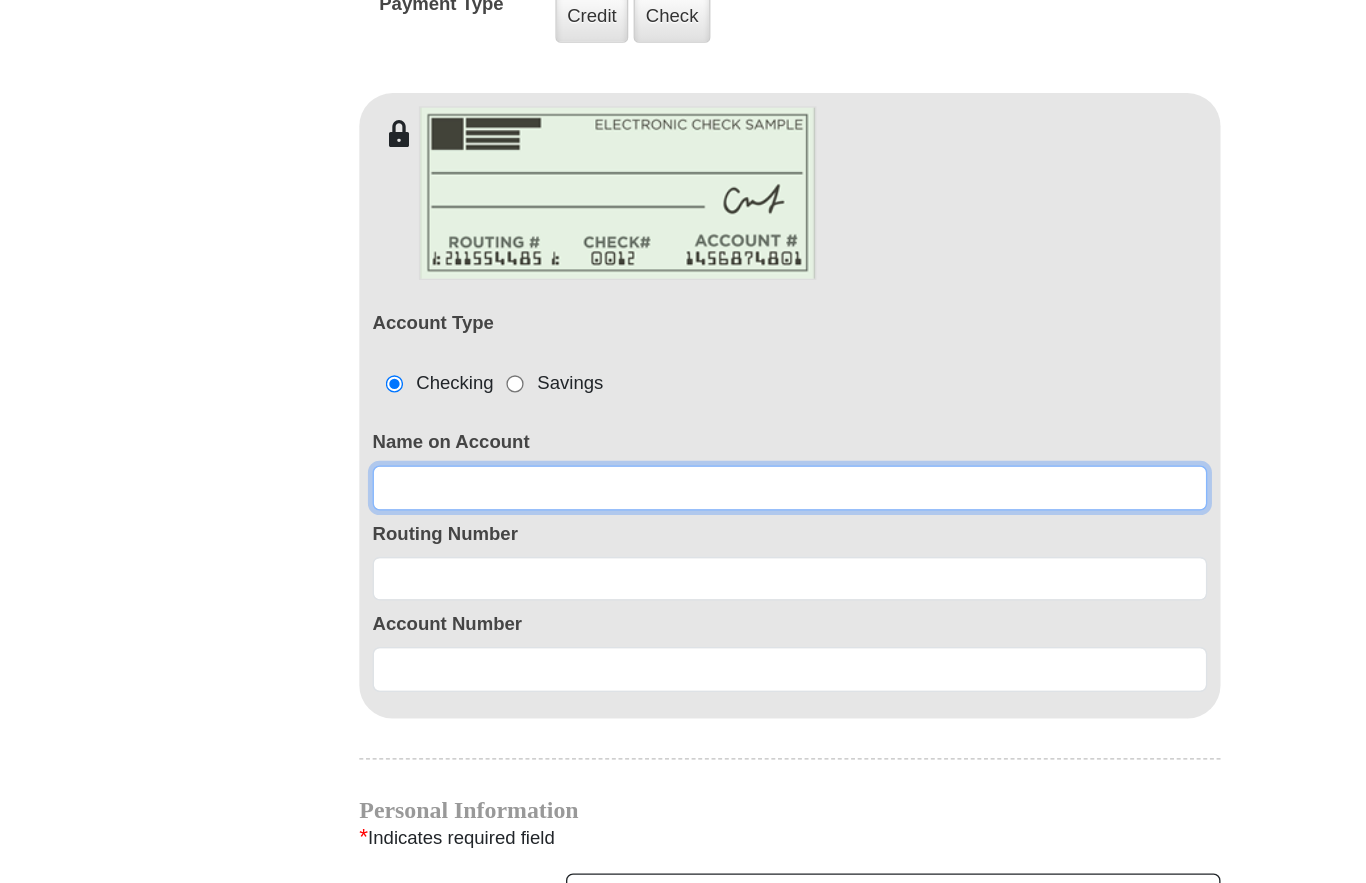 click at bounding box center [683, 516] 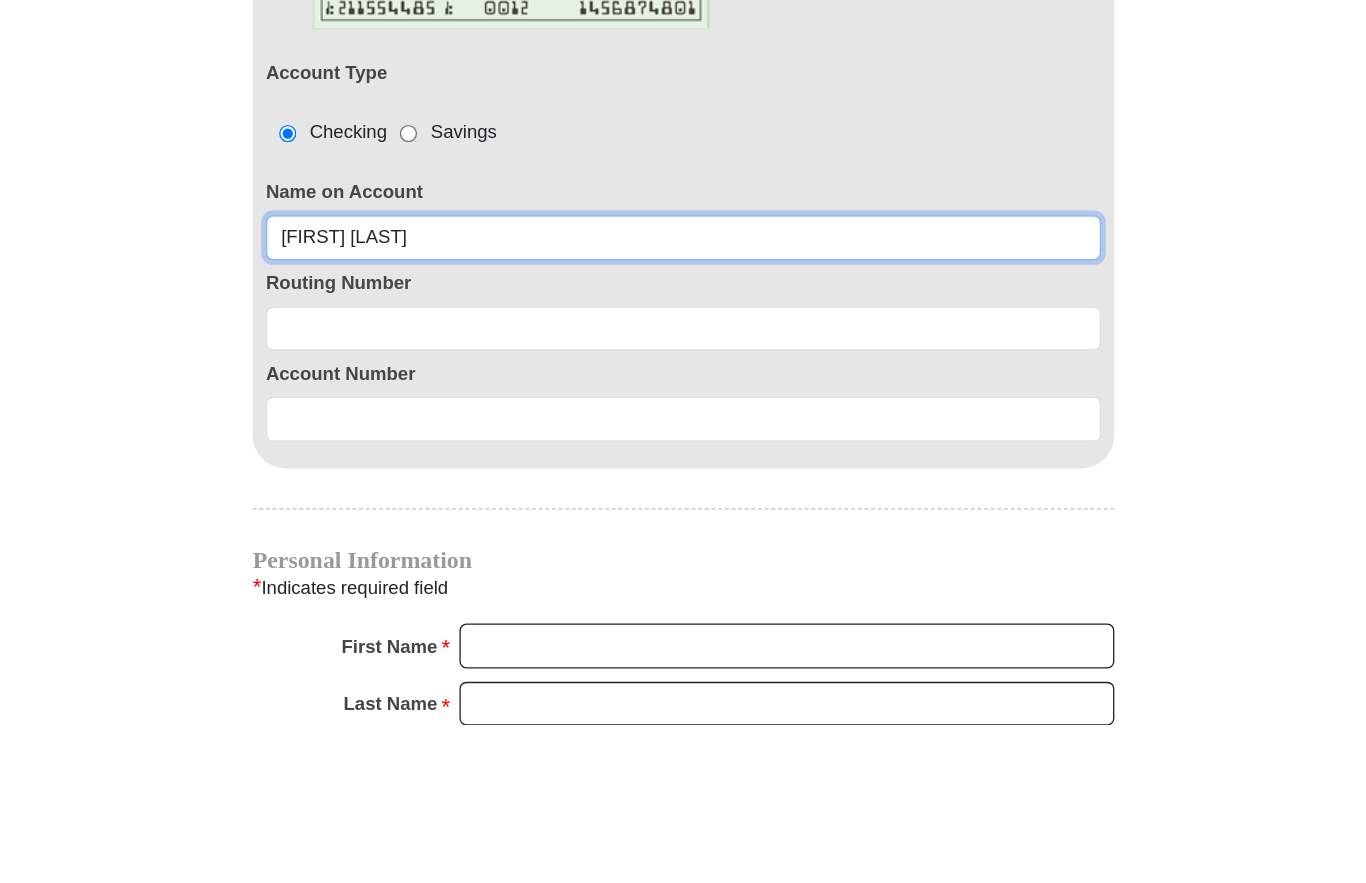 type on "[FIRST] [LAST]" 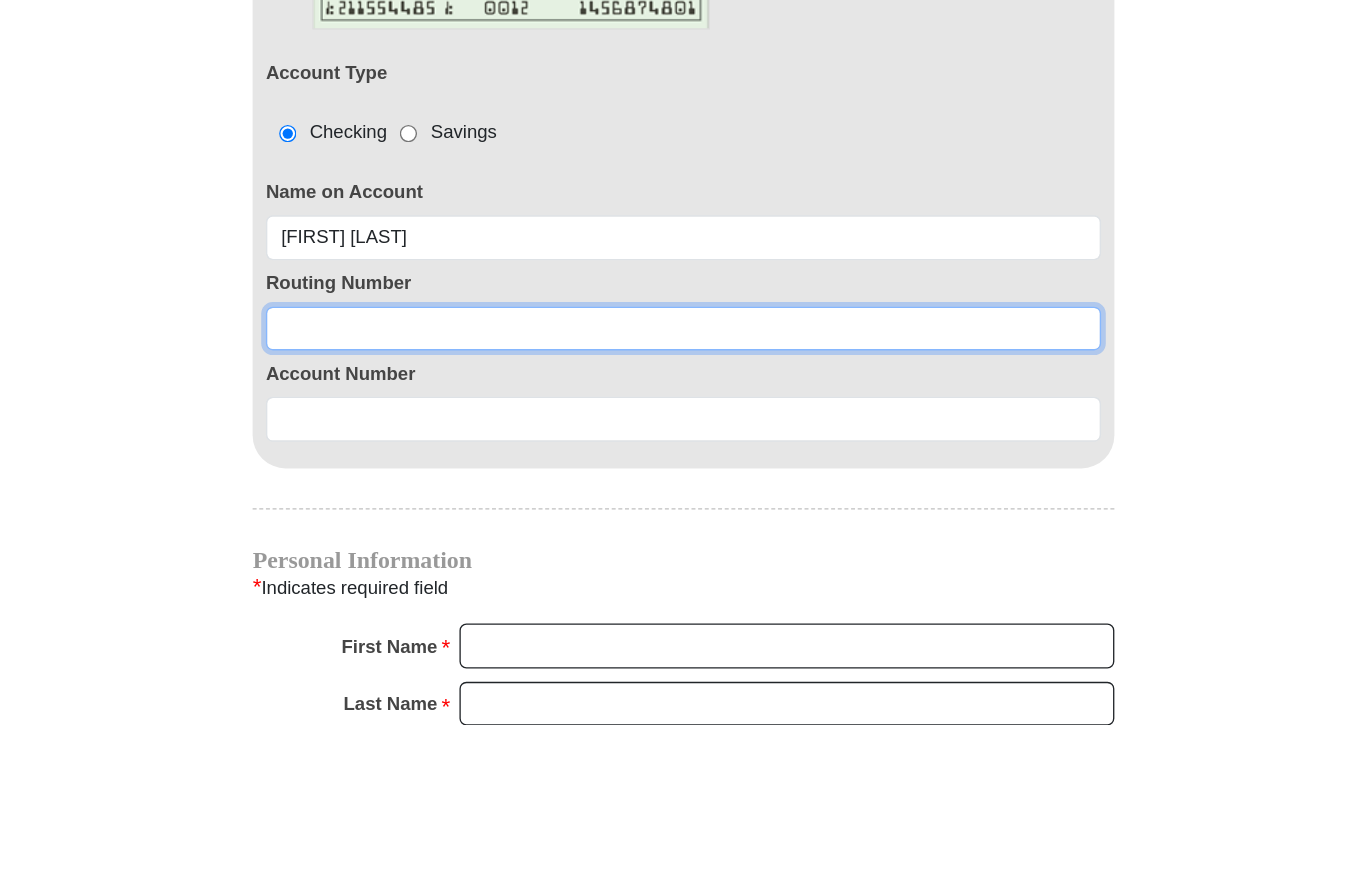 click at bounding box center (683, 585) 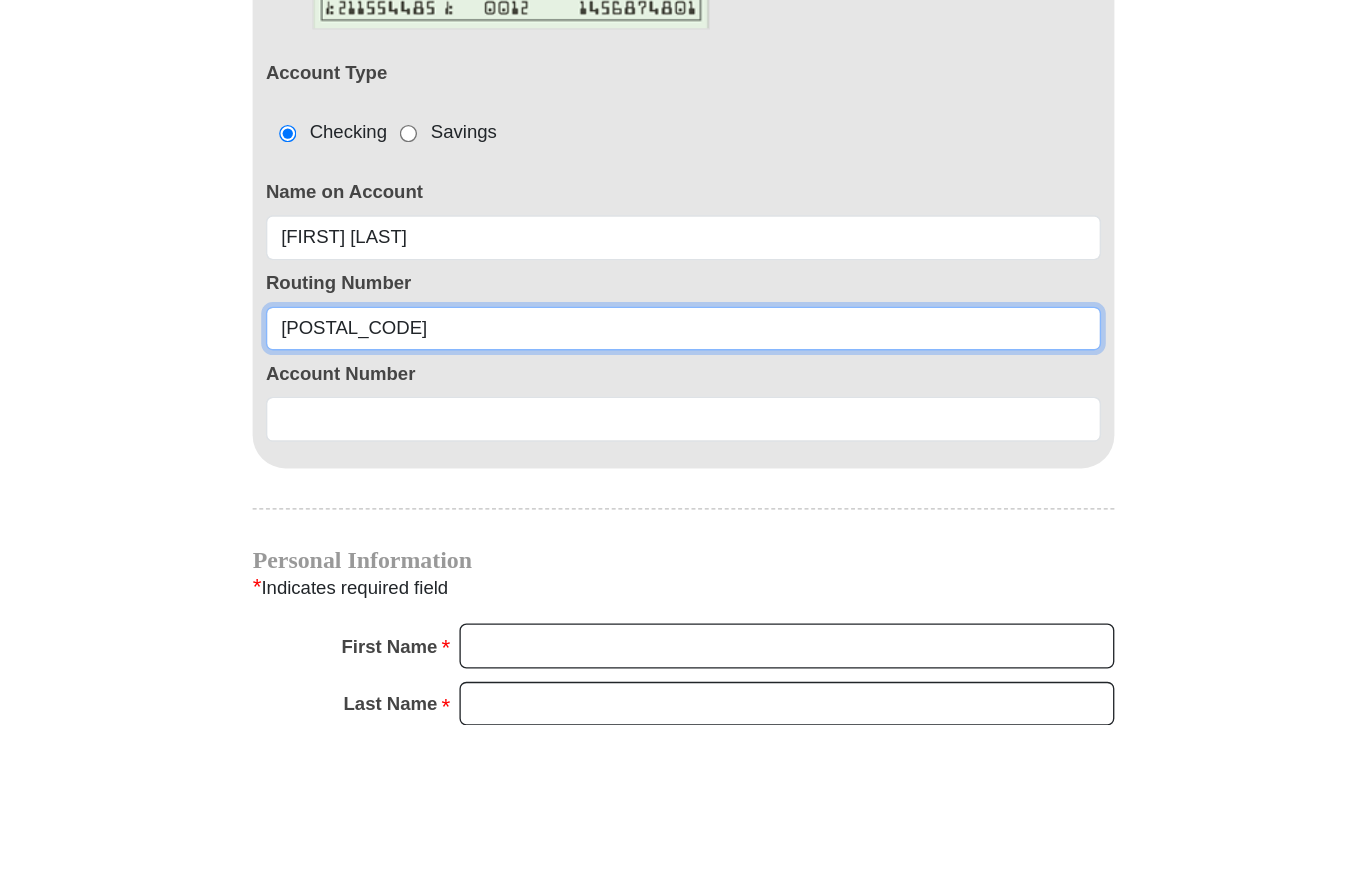 type on "[POSTAL_CODE]" 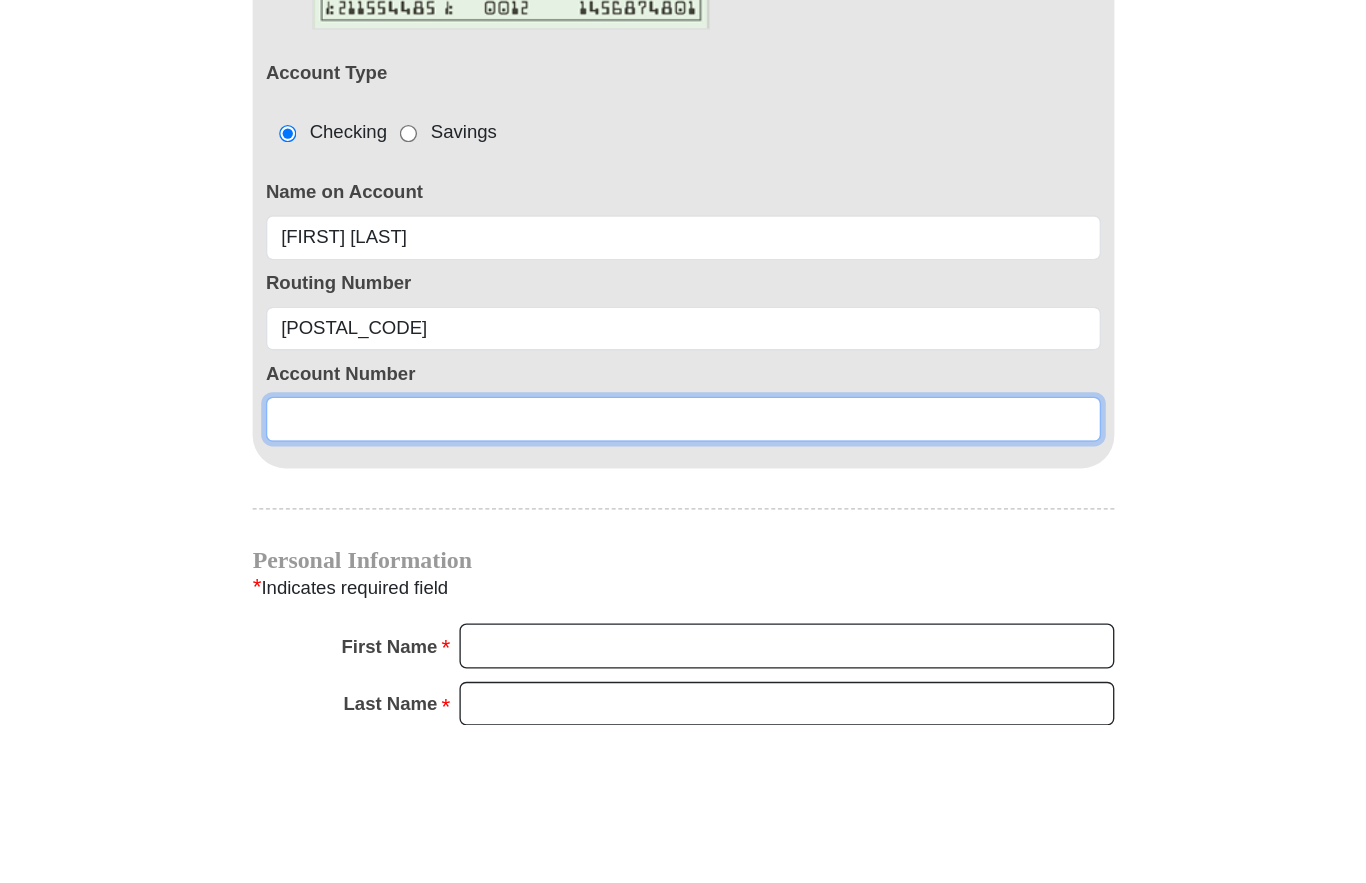click at bounding box center [683, 653] 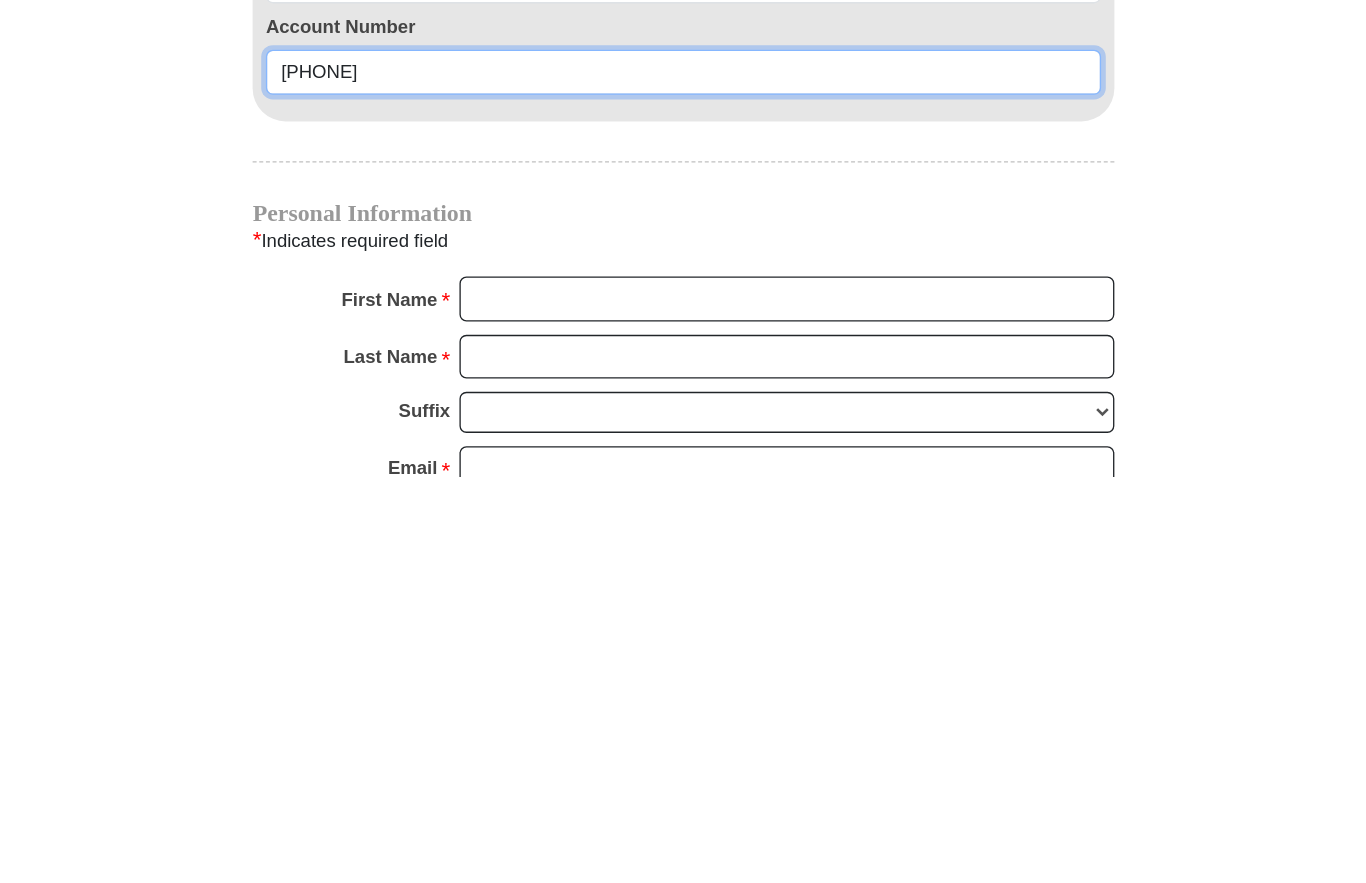 scroll, scrollTop: 1631, scrollLeft: 0, axis: vertical 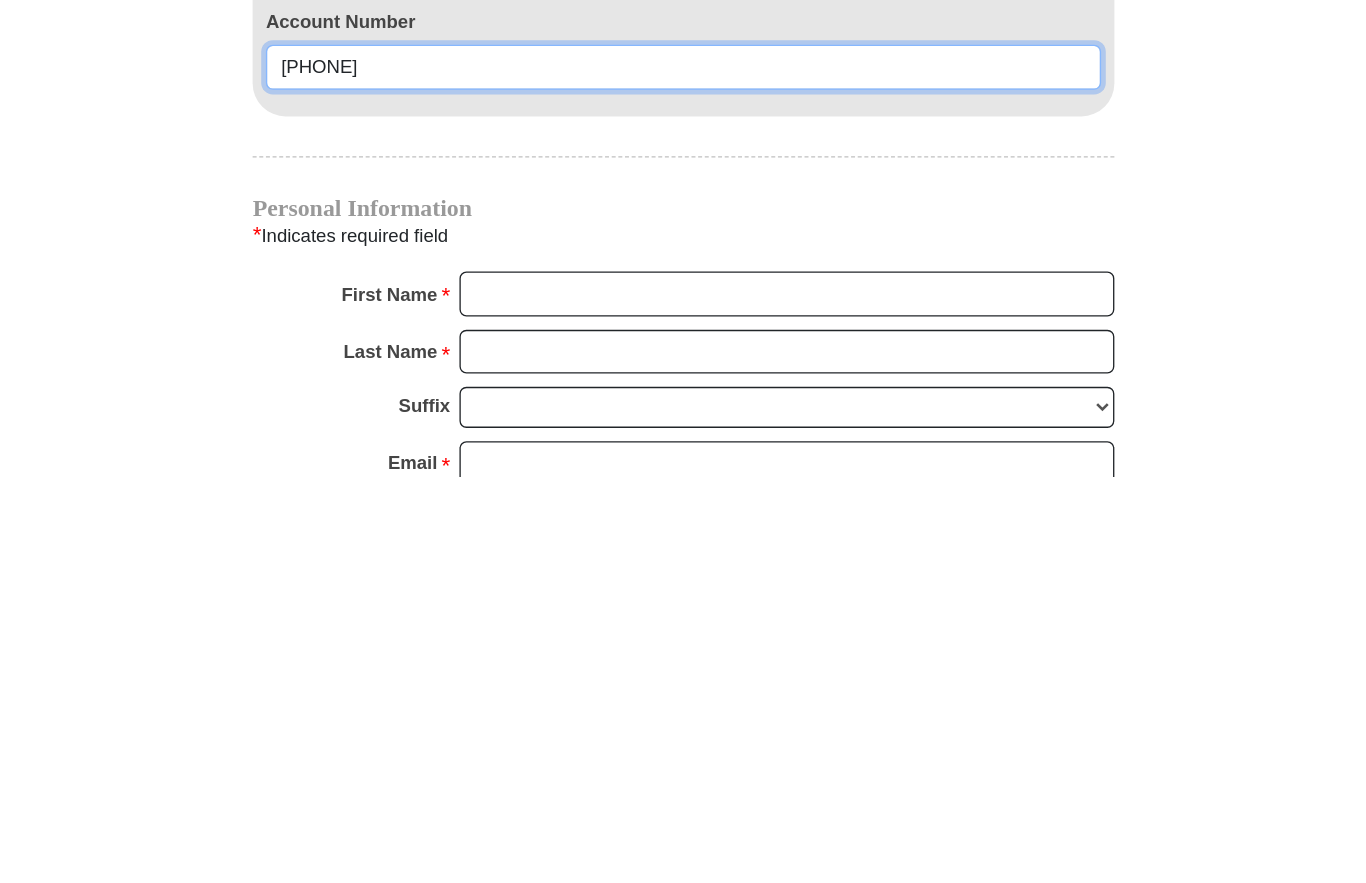 type on "[PHONE]" 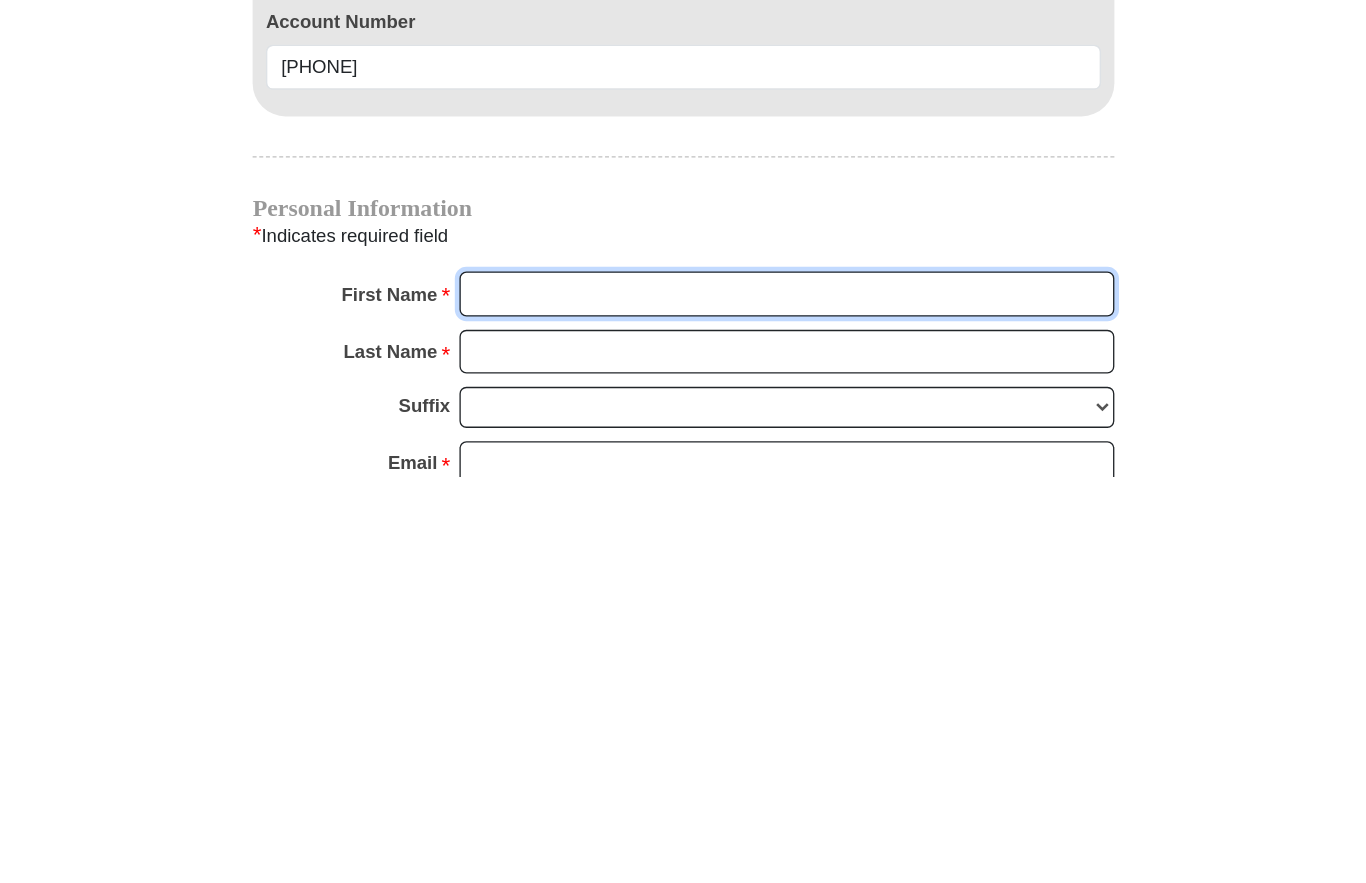 click on "First Name
*" at bounding box center (761, 745) 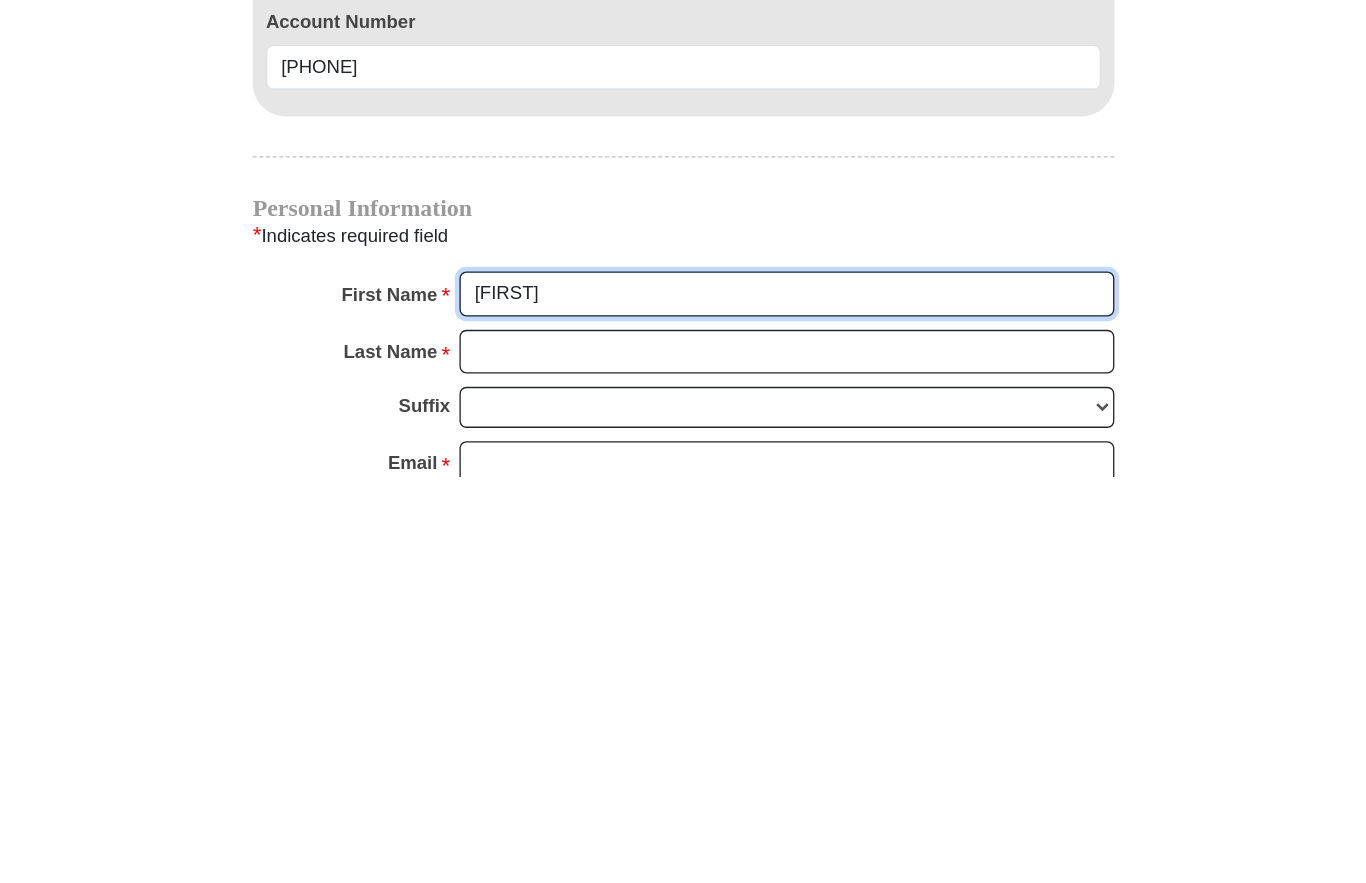 type on "[FIRST]" 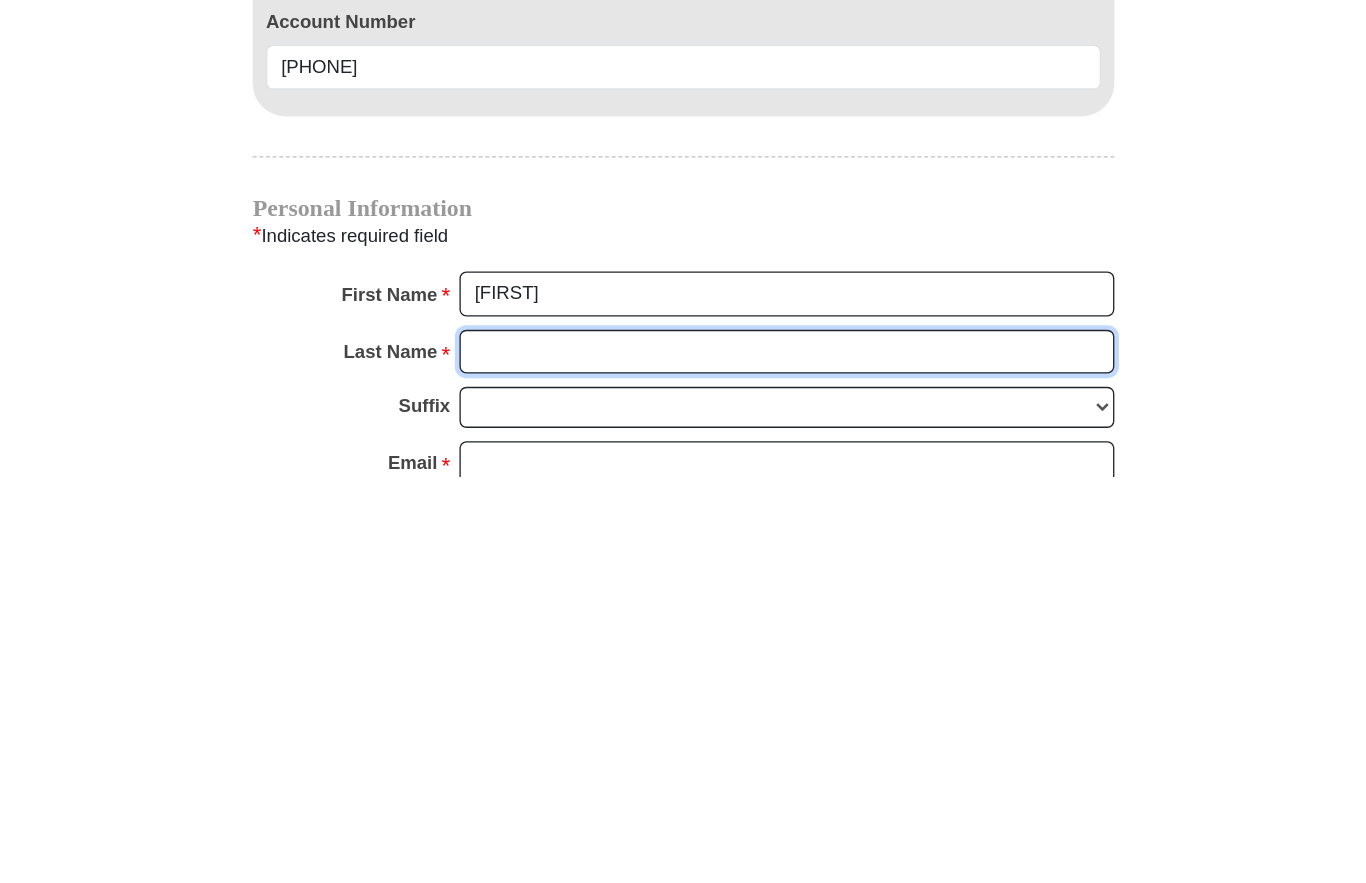 click on "Last Name
*" at bounding box center (761, 789) 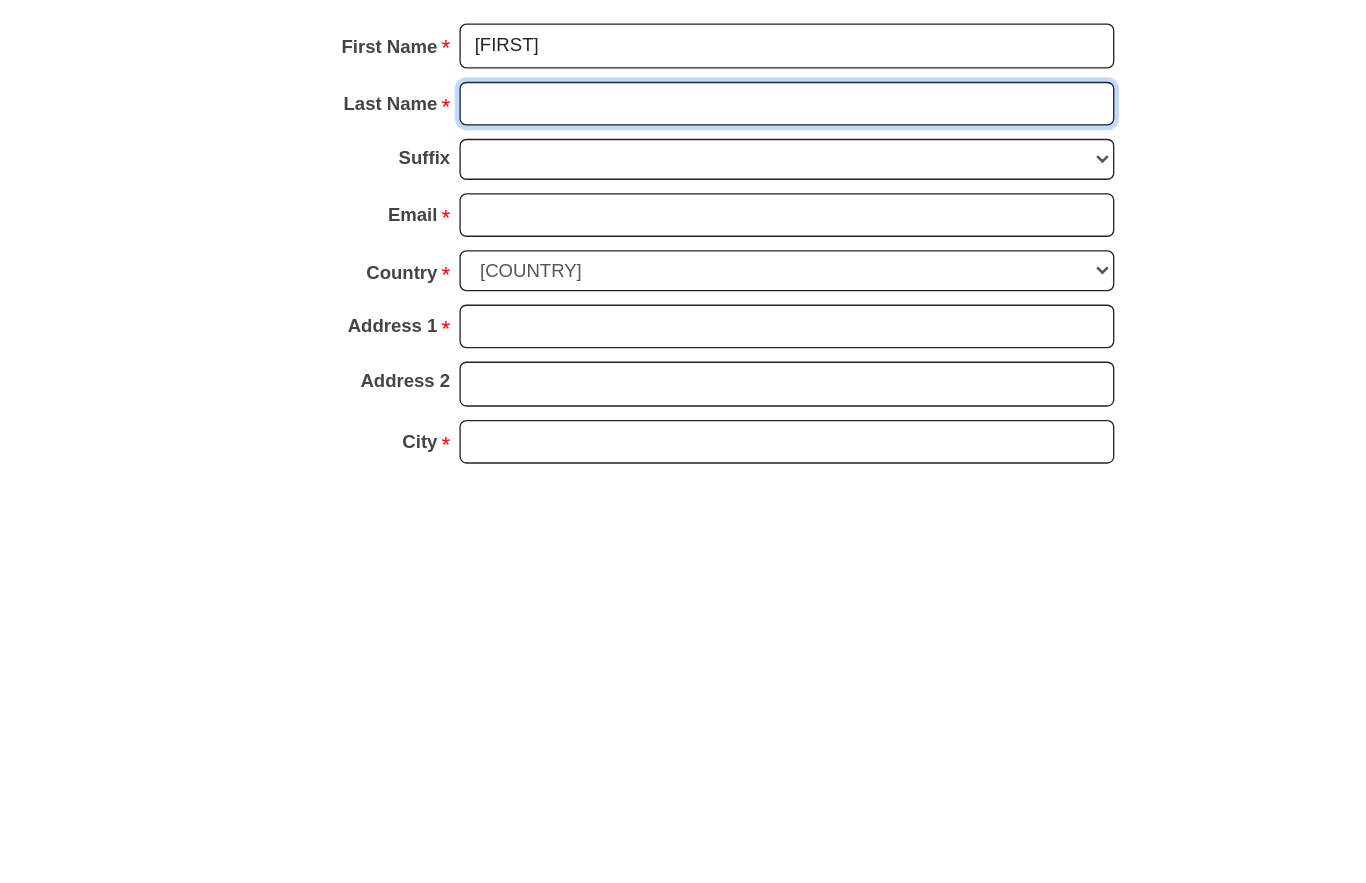scroll, scrollTop: 1822, scrollLeft: 0, axis: vertical 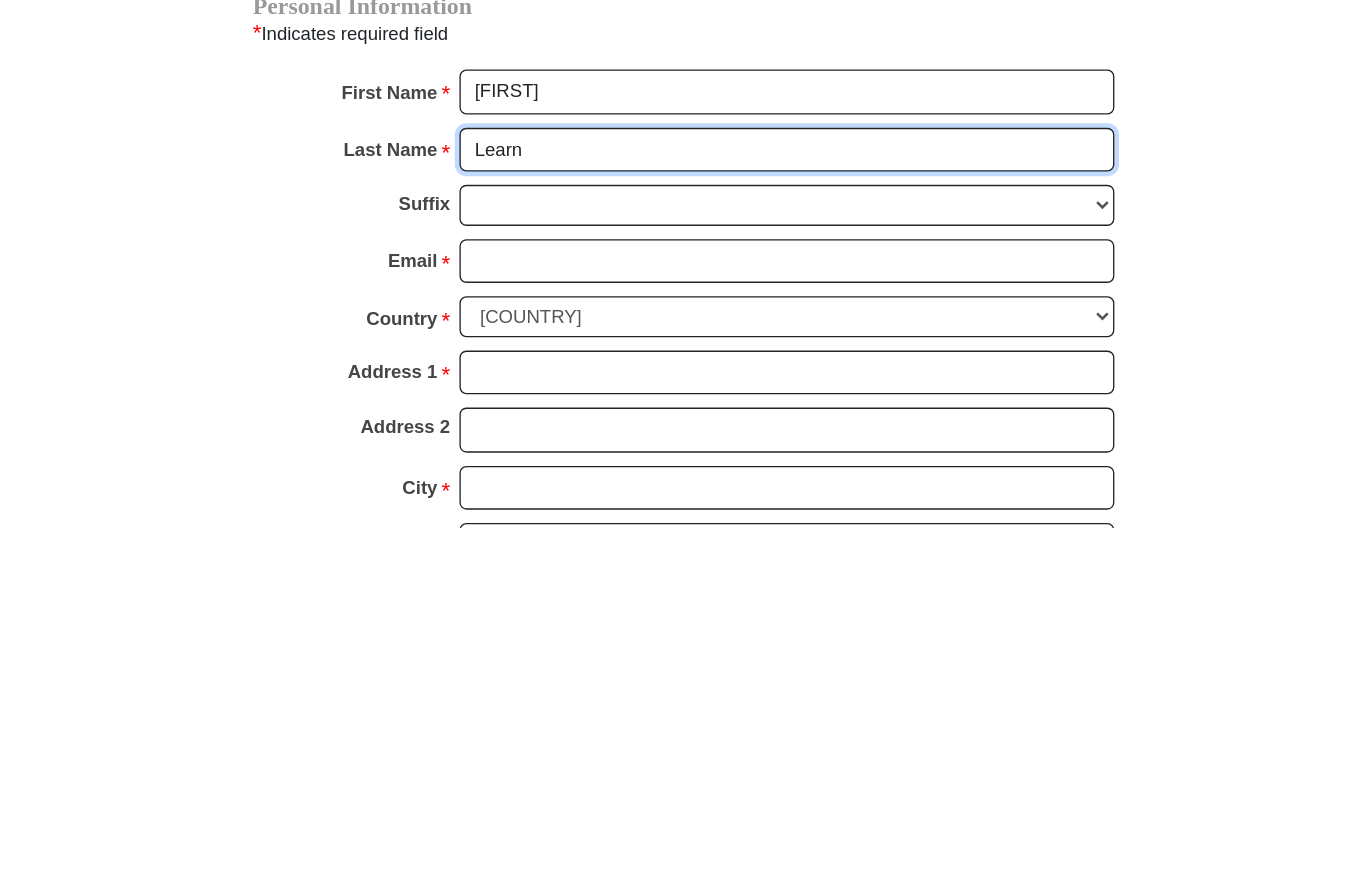type on "Learn" 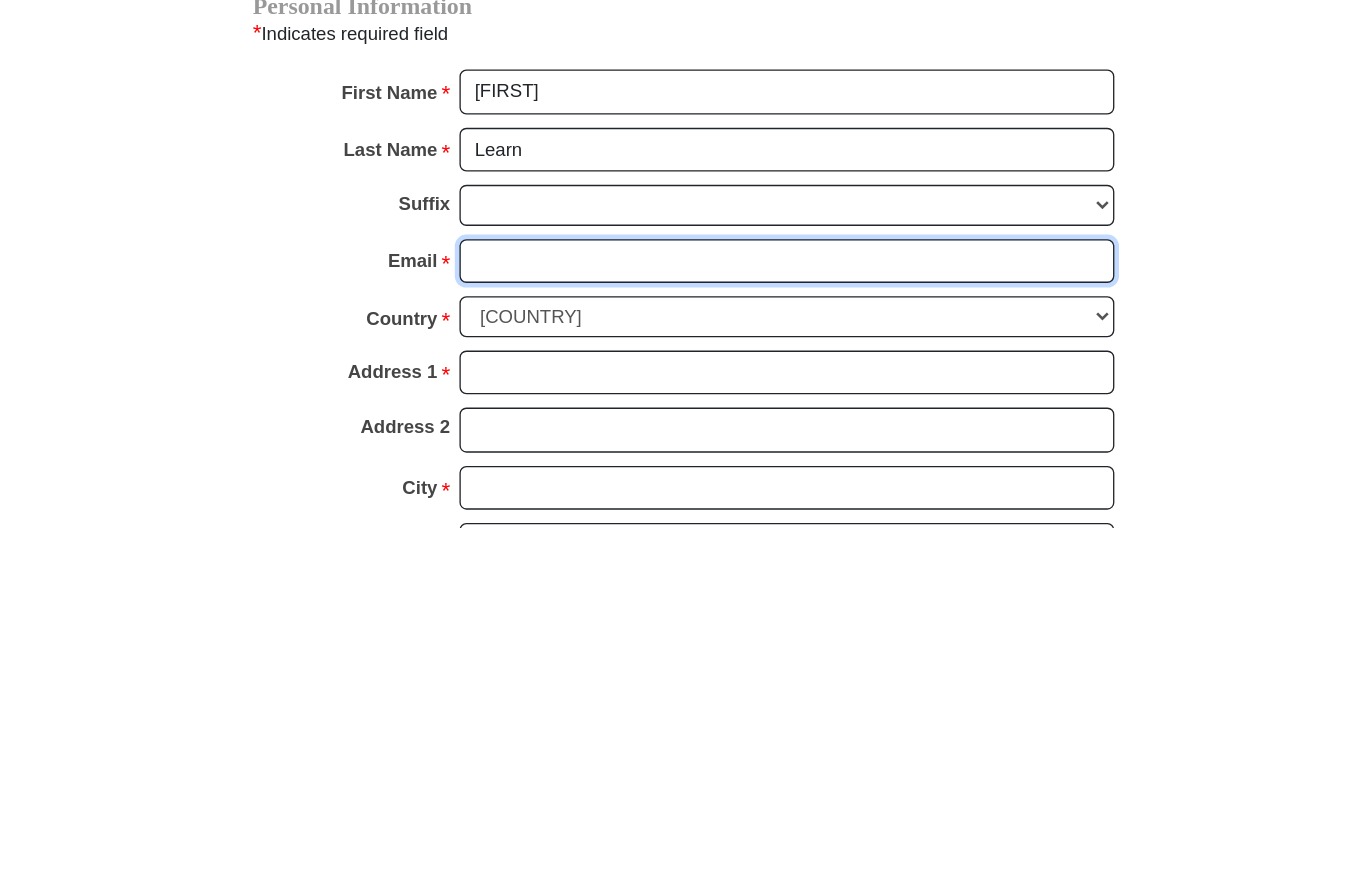 click on "Email
*" at bounding box center (761, 682) 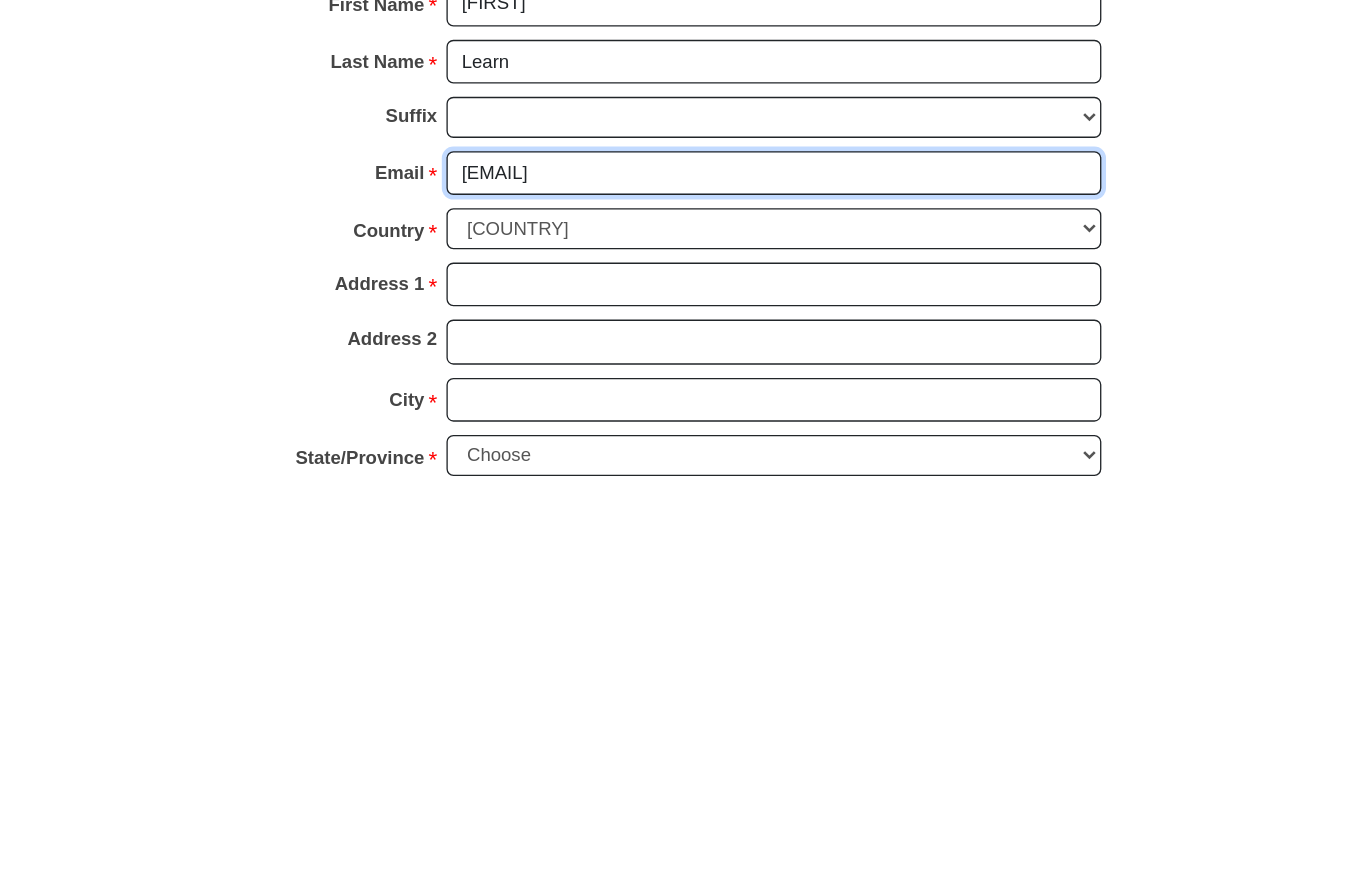 scroll, scrollTop: 1851, scrollLeft: 0, axis: vertical 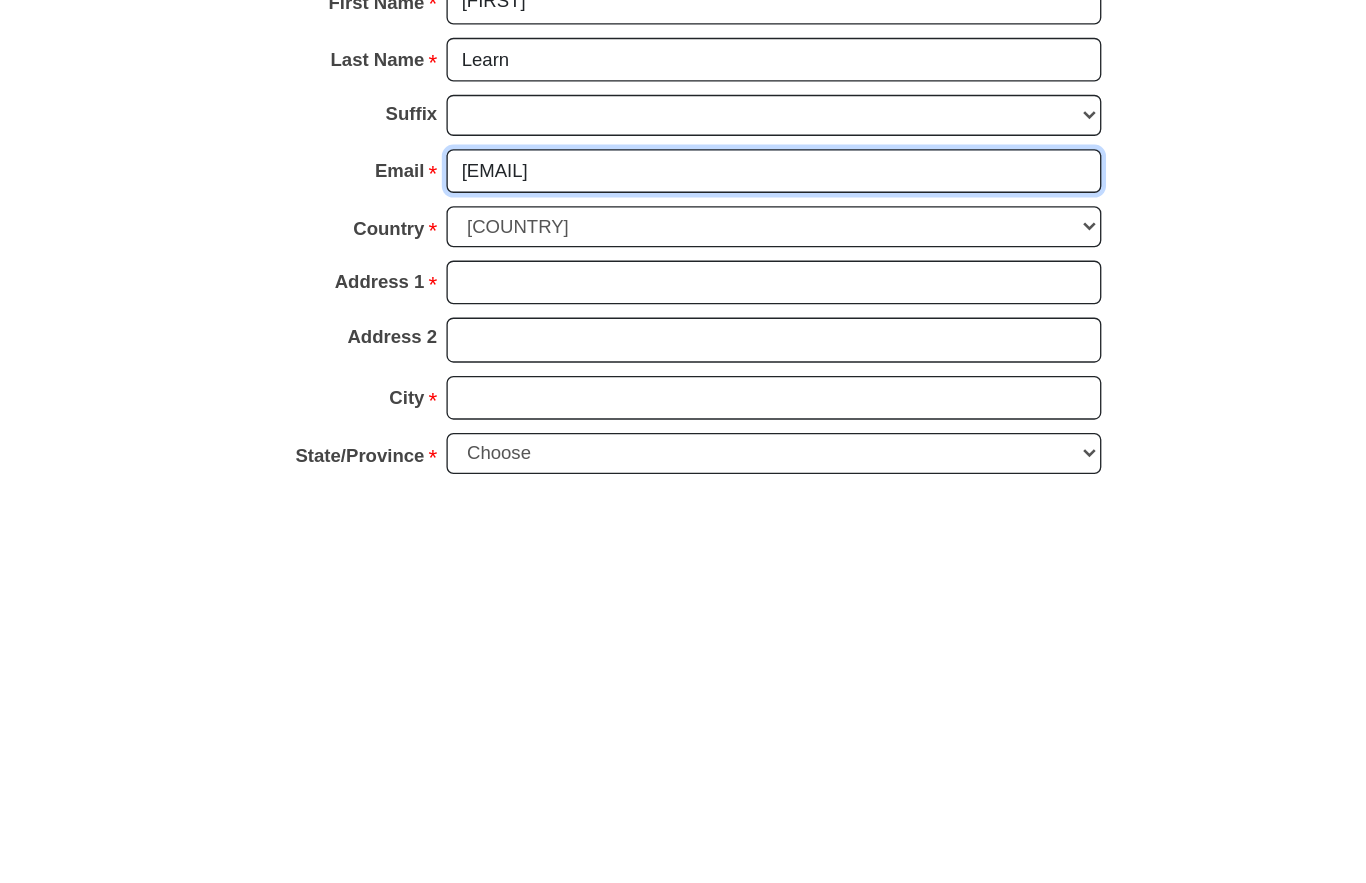 type on "[EMAIL]" 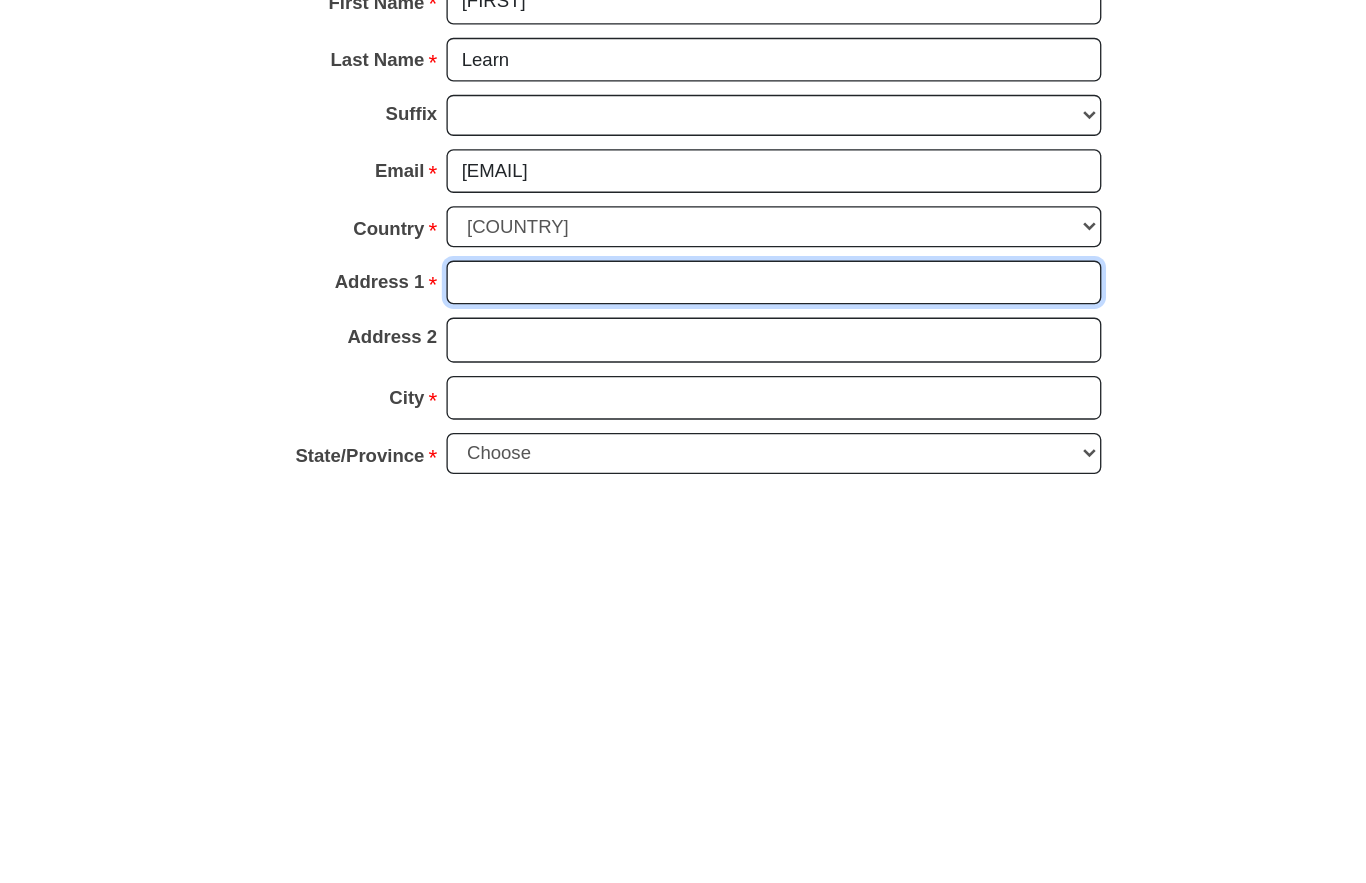click on "Address 1
*" at bounding box center (761, 737) 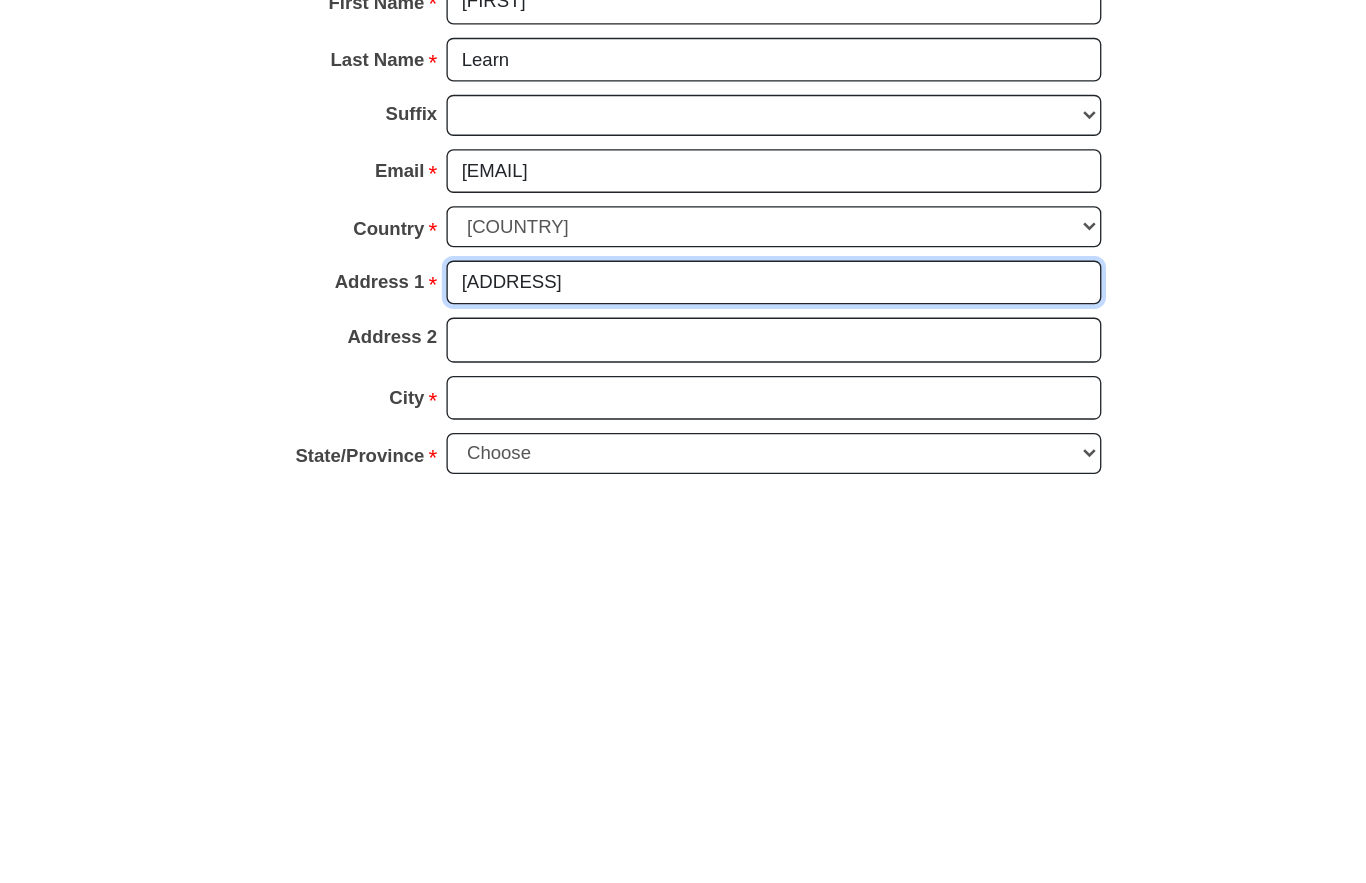 paste 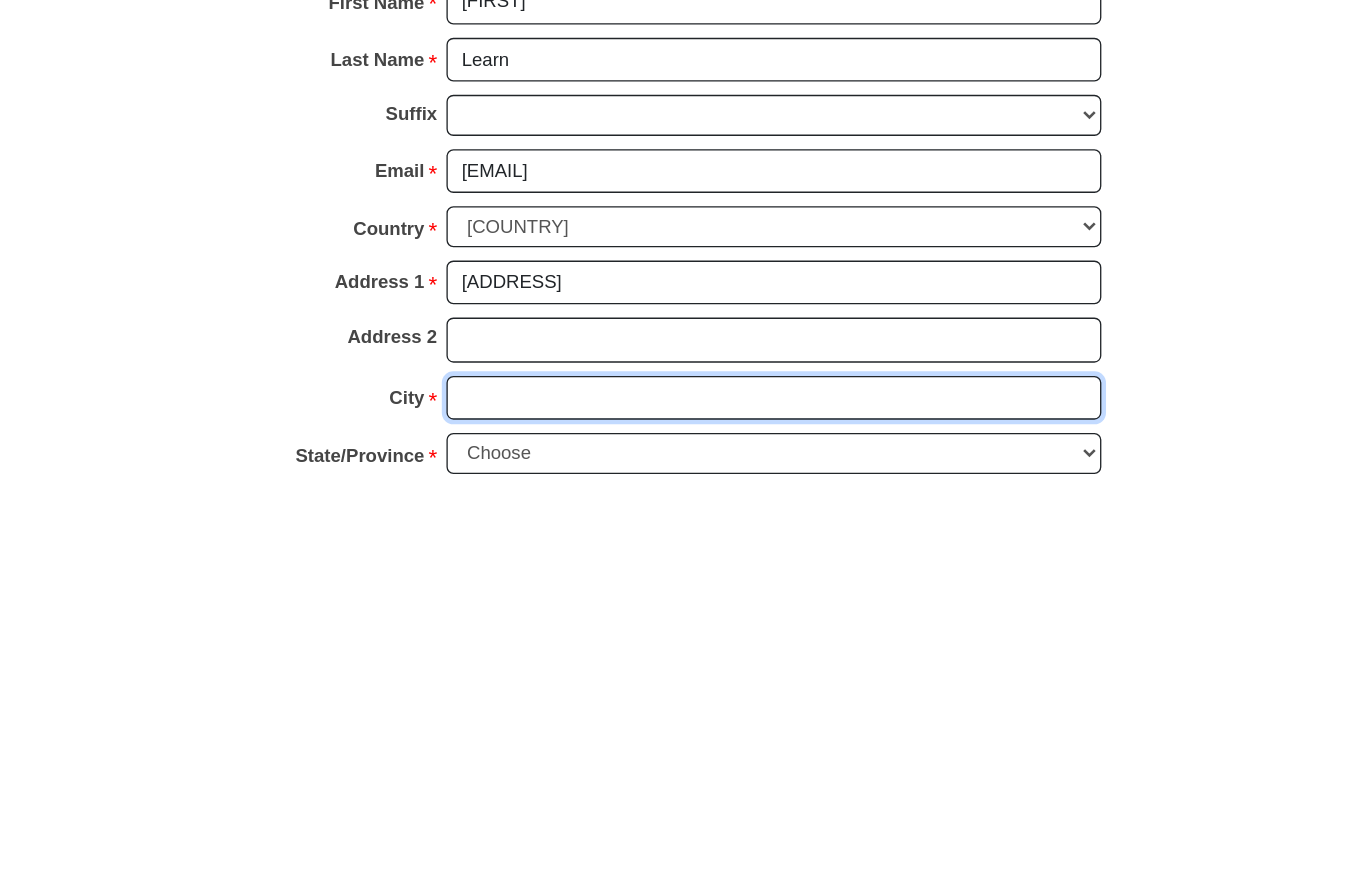 click on "City
*" at bounding box center [761, 824] 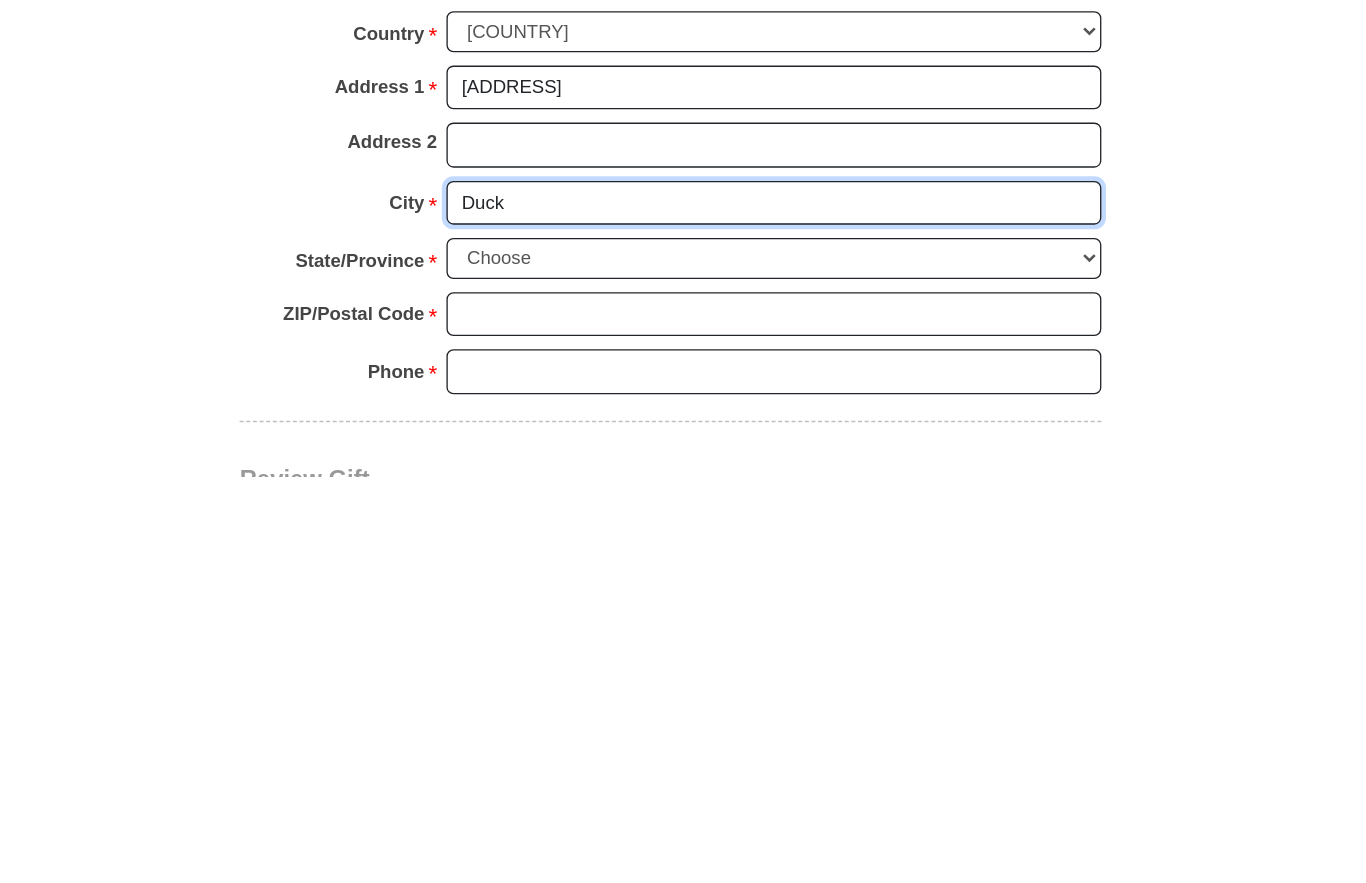 scroll, scrollTop: 2001, scrollLeft: 0, axis: vertical 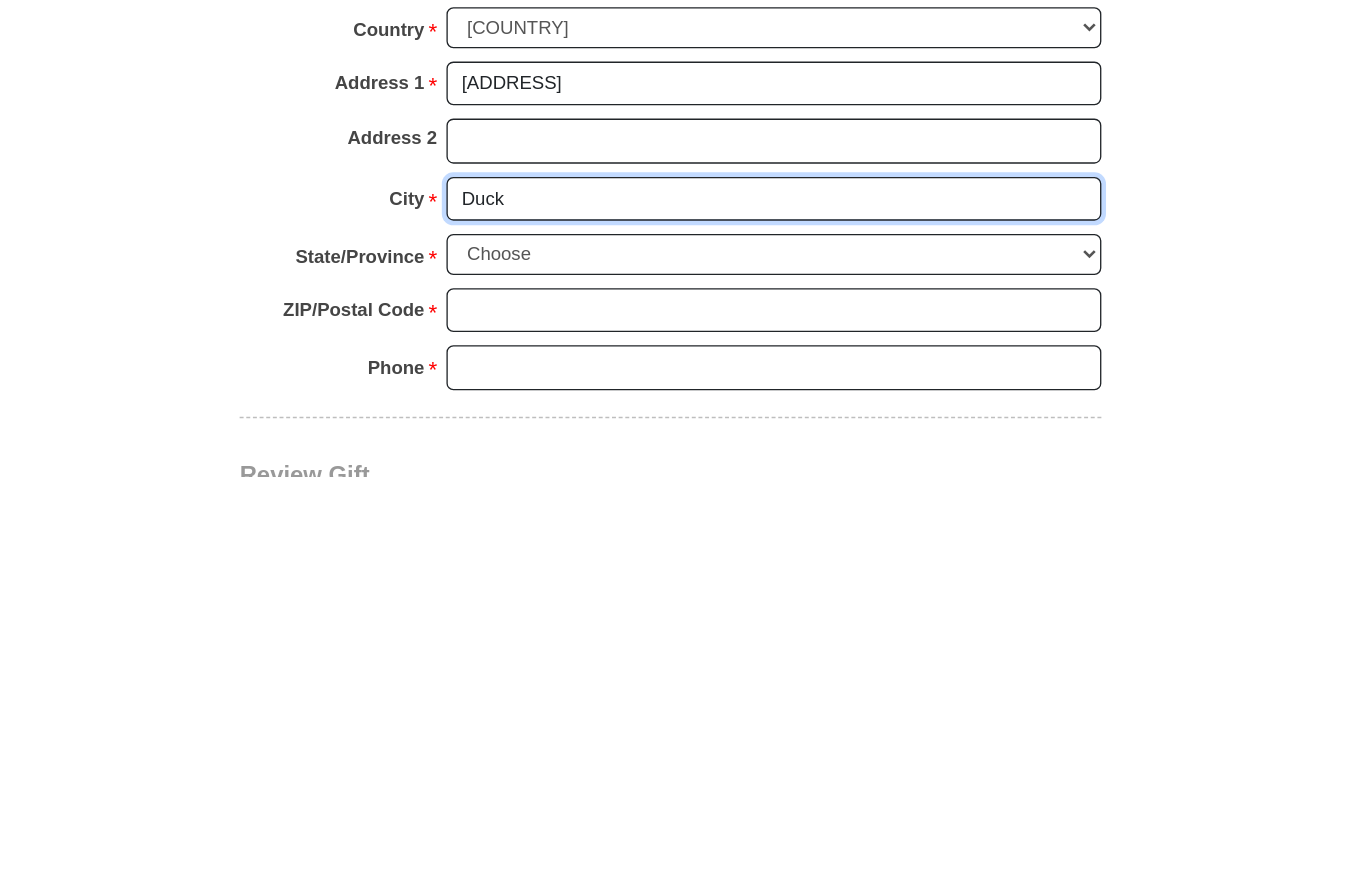 type on "Duck" 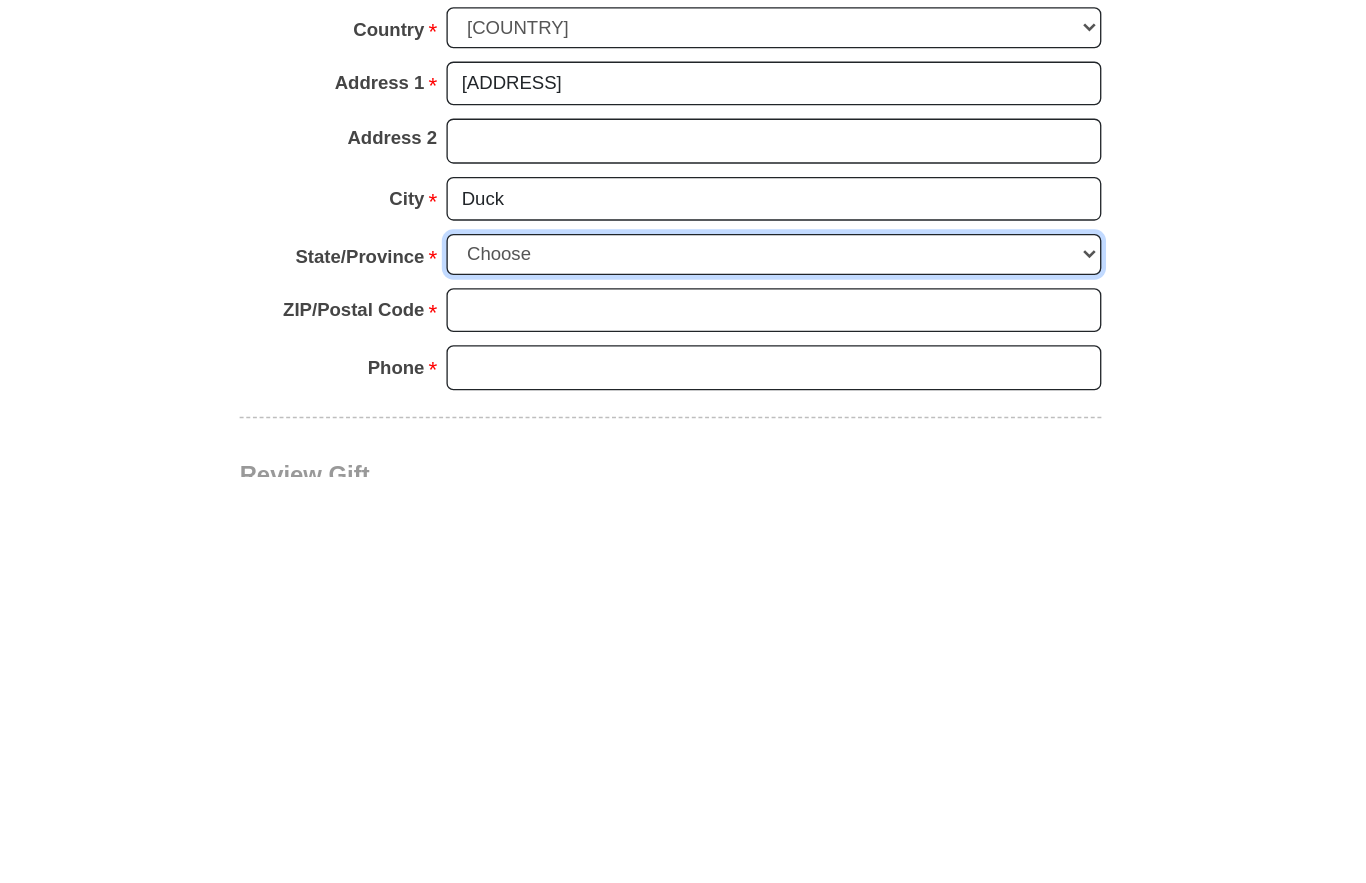 click on "Choose Alabama Alaska American Samoa Arizona Arkansas Armed Forces Americas Armed Forces Europe Armed Forces Pacific California Colorado Connecticut Delaware District of Columbia Federated States of Micronesia Florida Georgia Guam Hawaii Idaho Illinois Indiana Iowa Kansas Kentucky Louisiana Maine Marshall Islands Maryland Massachusetts Michigan Minnesota Mississippi Missouri Montana Nebraska Nevada New Hampshire New Jersey New Mexico New York North Carolina North Dakota Northern Mariana Islands Ohio Oklahoma Oregon Palau Pennsylvania Puerto Rico Rhode Island South Carolina South Dakota Tennessee Texas Utah Vermont Virgin Islands Virginia Washington West Virginia Wisconsin Wyoming" at bounding box center [761, 715] 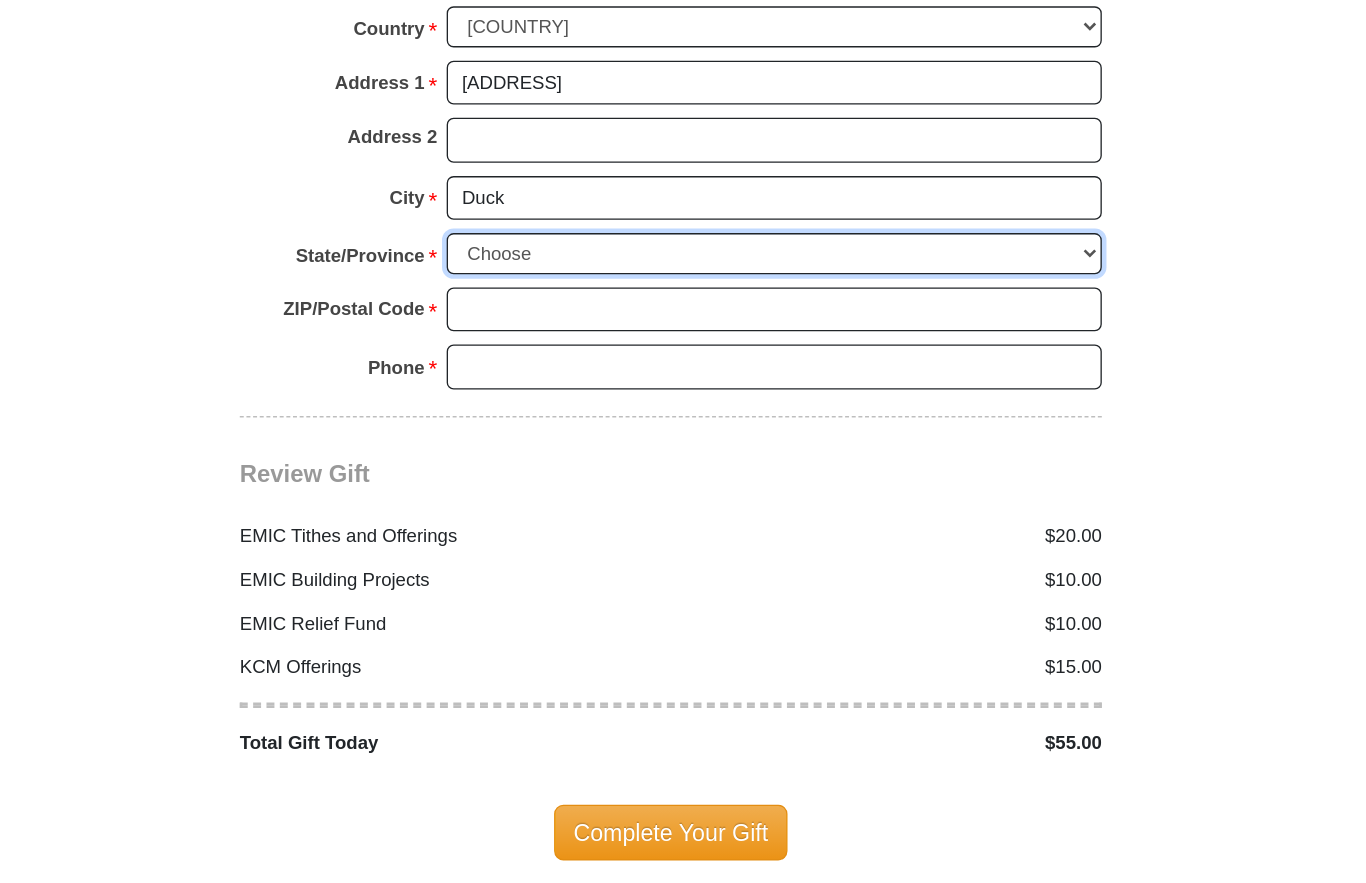 select on "[STATE_CODE]" 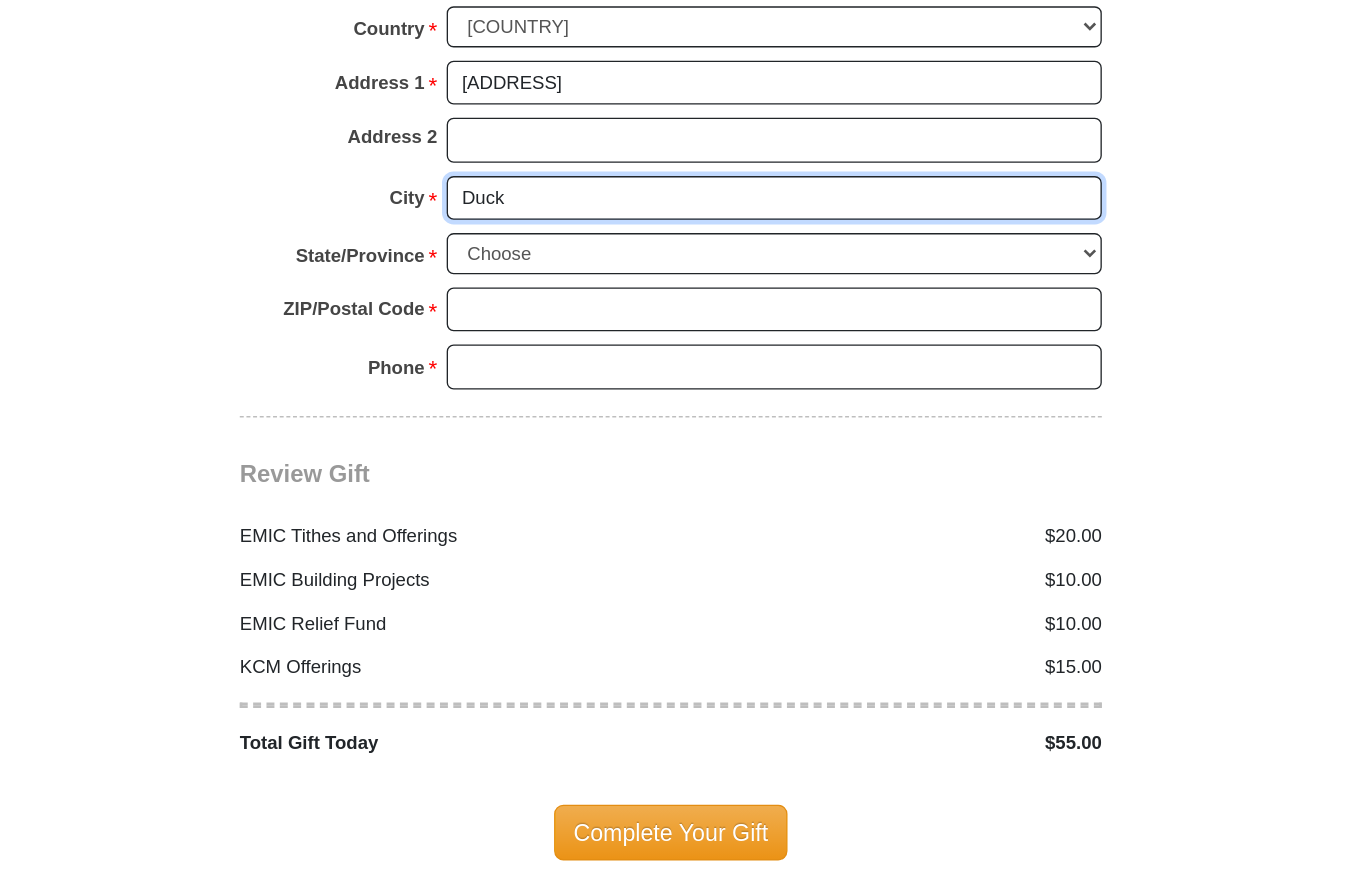 click on "Duck" at bounding box center [761, 298] 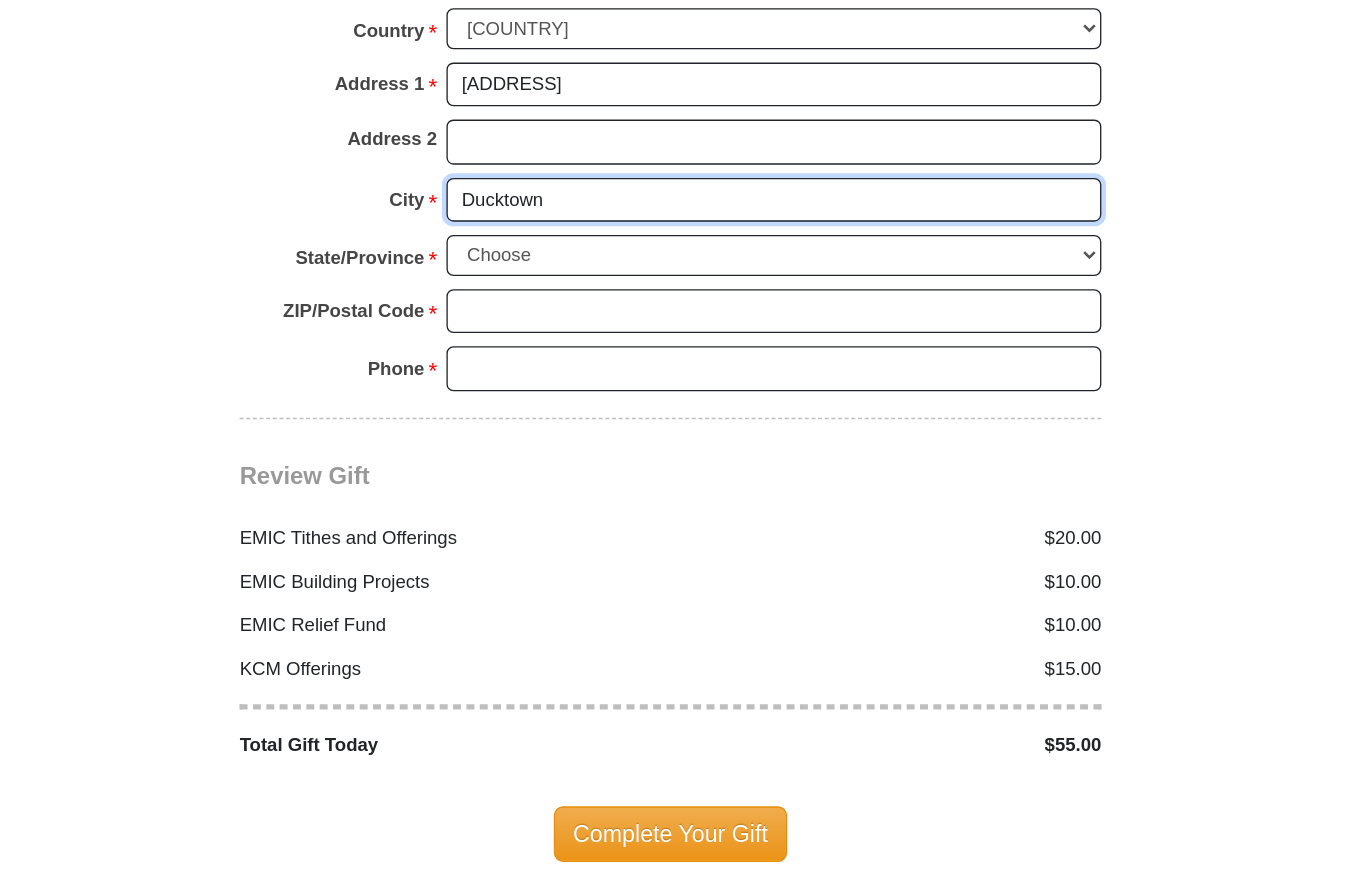 type on "Ducktown" 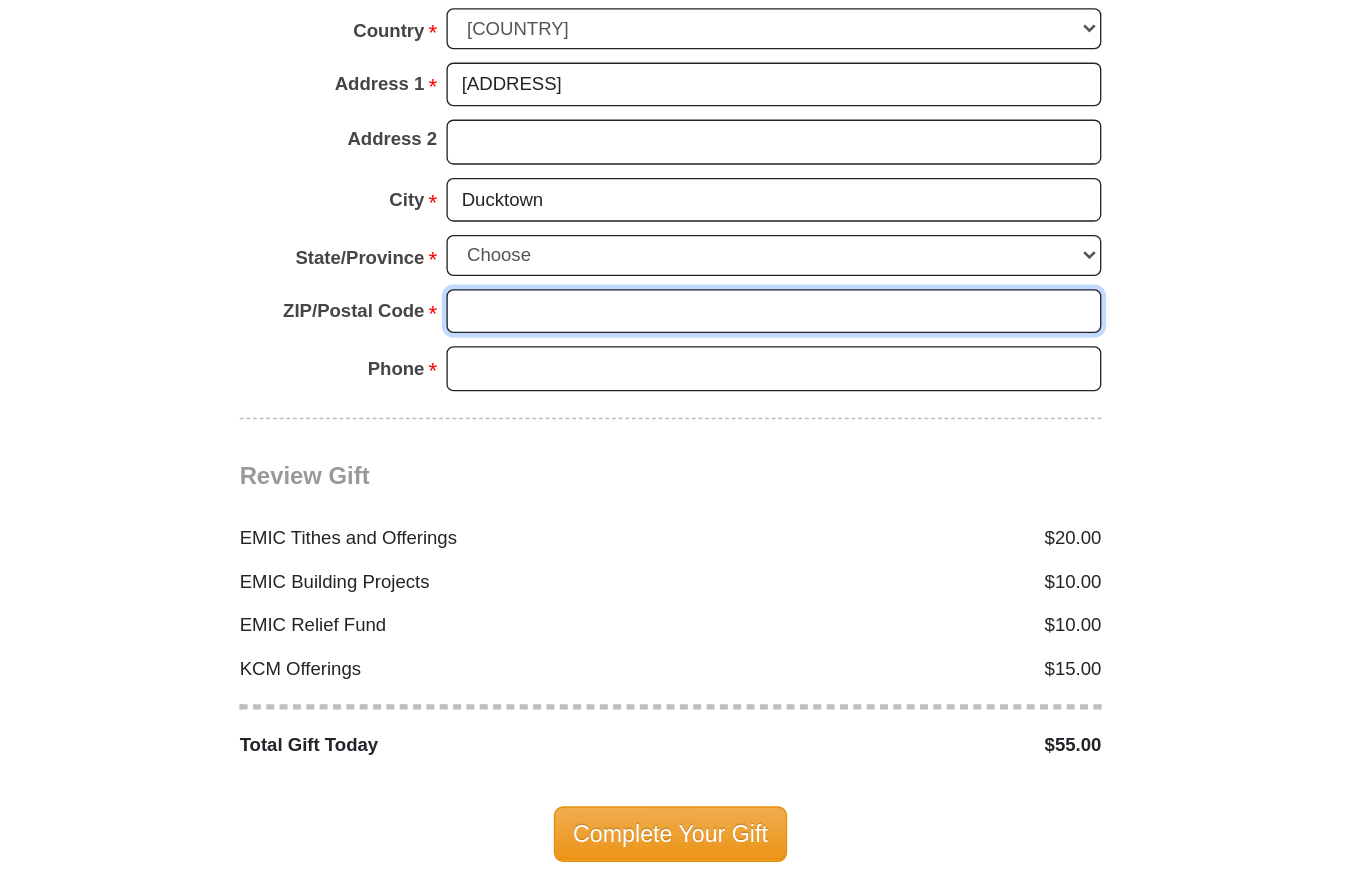 click on "ZIP/Postal Code
*" at bounding box center (761, 383) 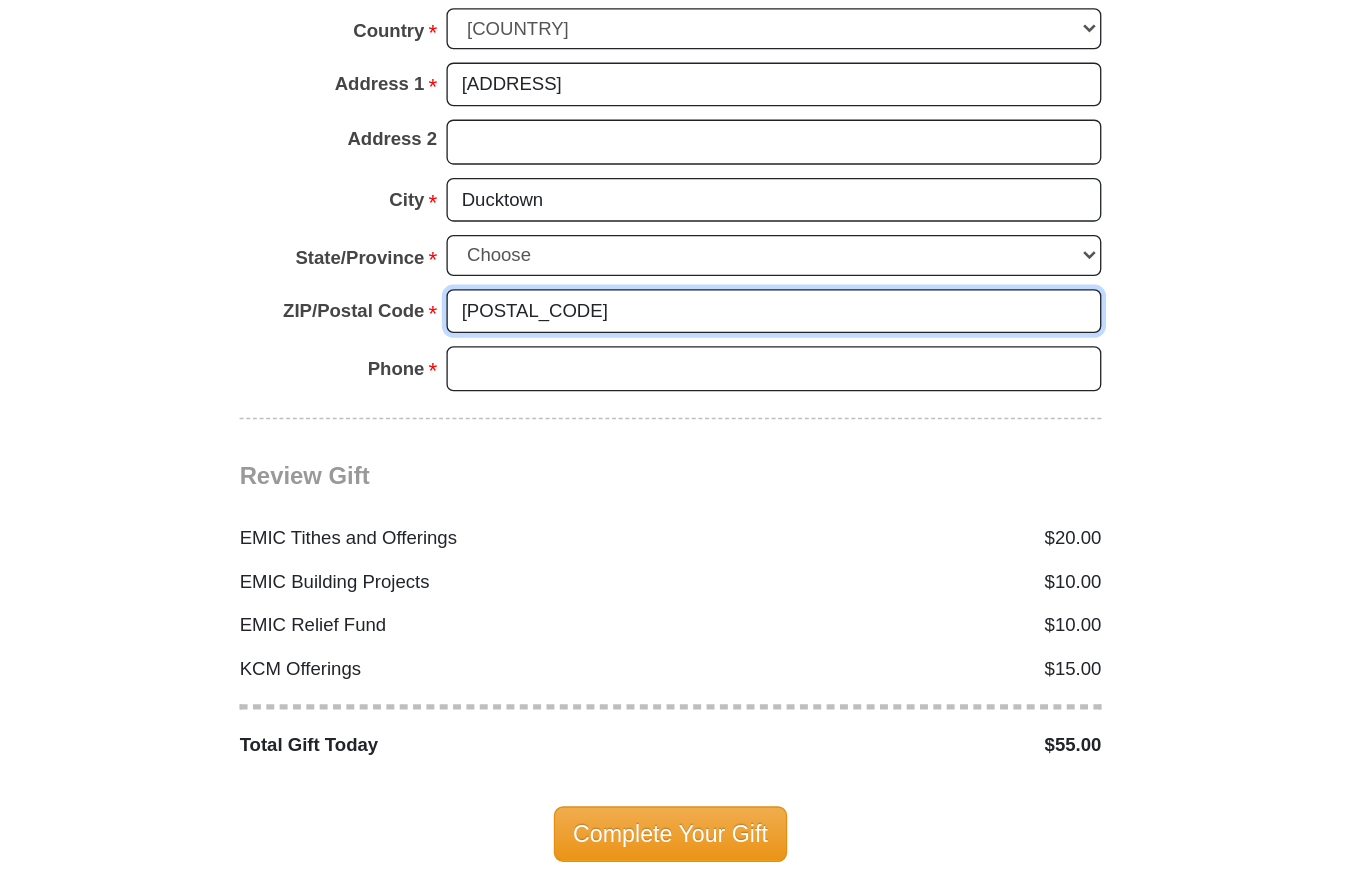type on "[POSTAL_CODE]" 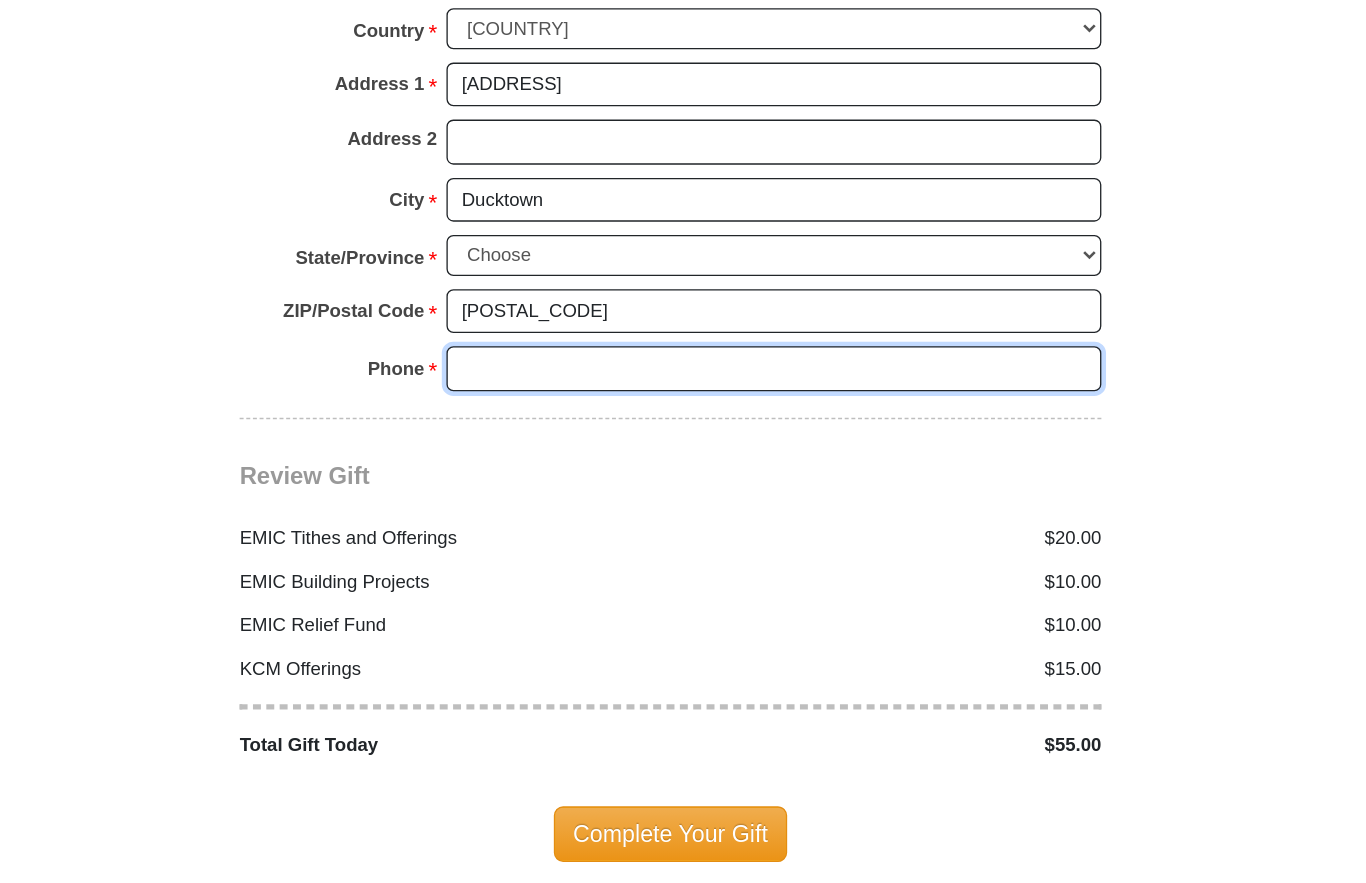 click on "Phone
*
*" at bounding box center (761, 426) 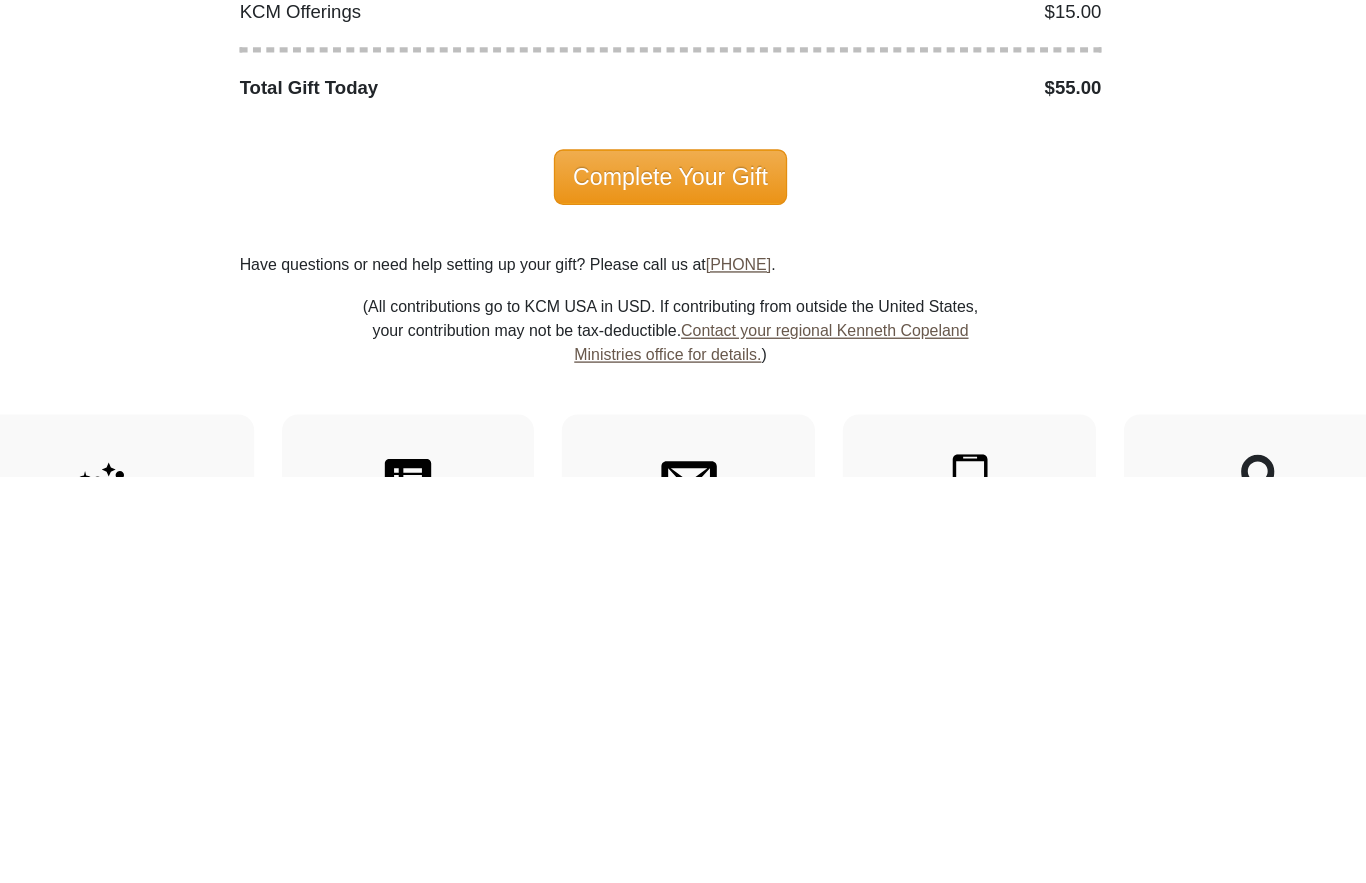 scroll, scrollTop: 2497, scrollLeft: 0, axis: vertical 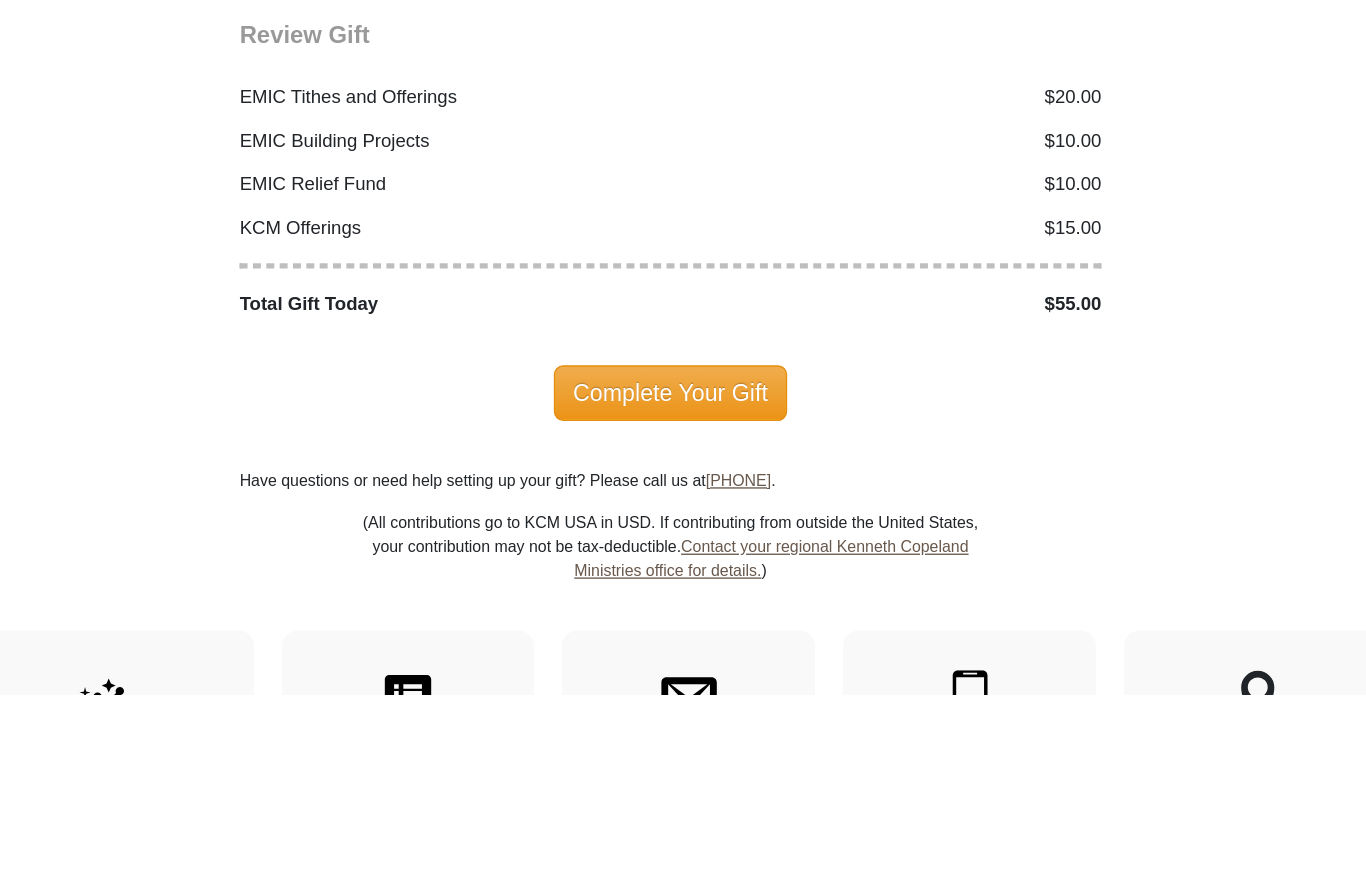 type on "[PHONE]" 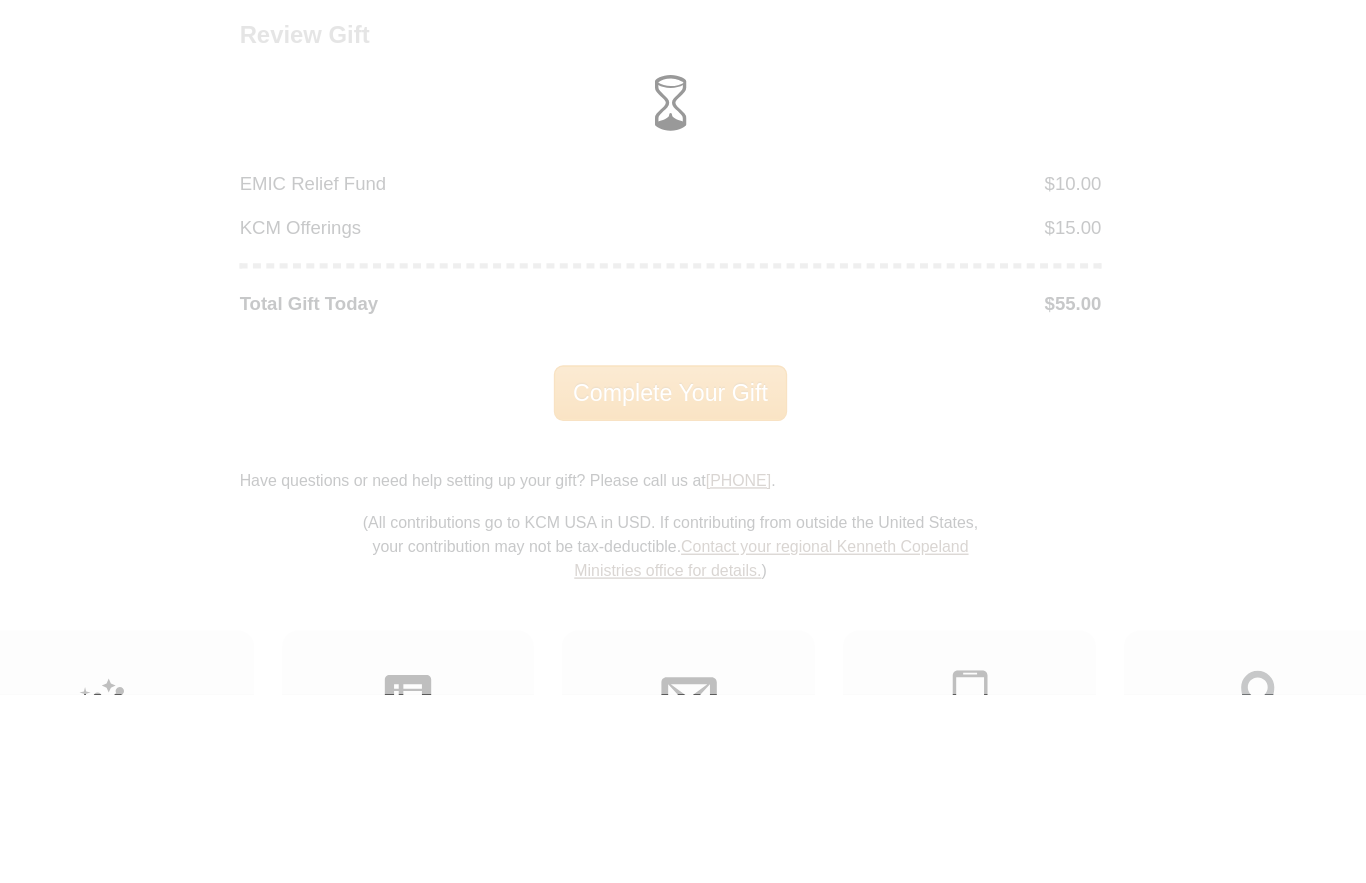 scroll, scrollTop: 2708, scrollLeft: 0, axis: vertical 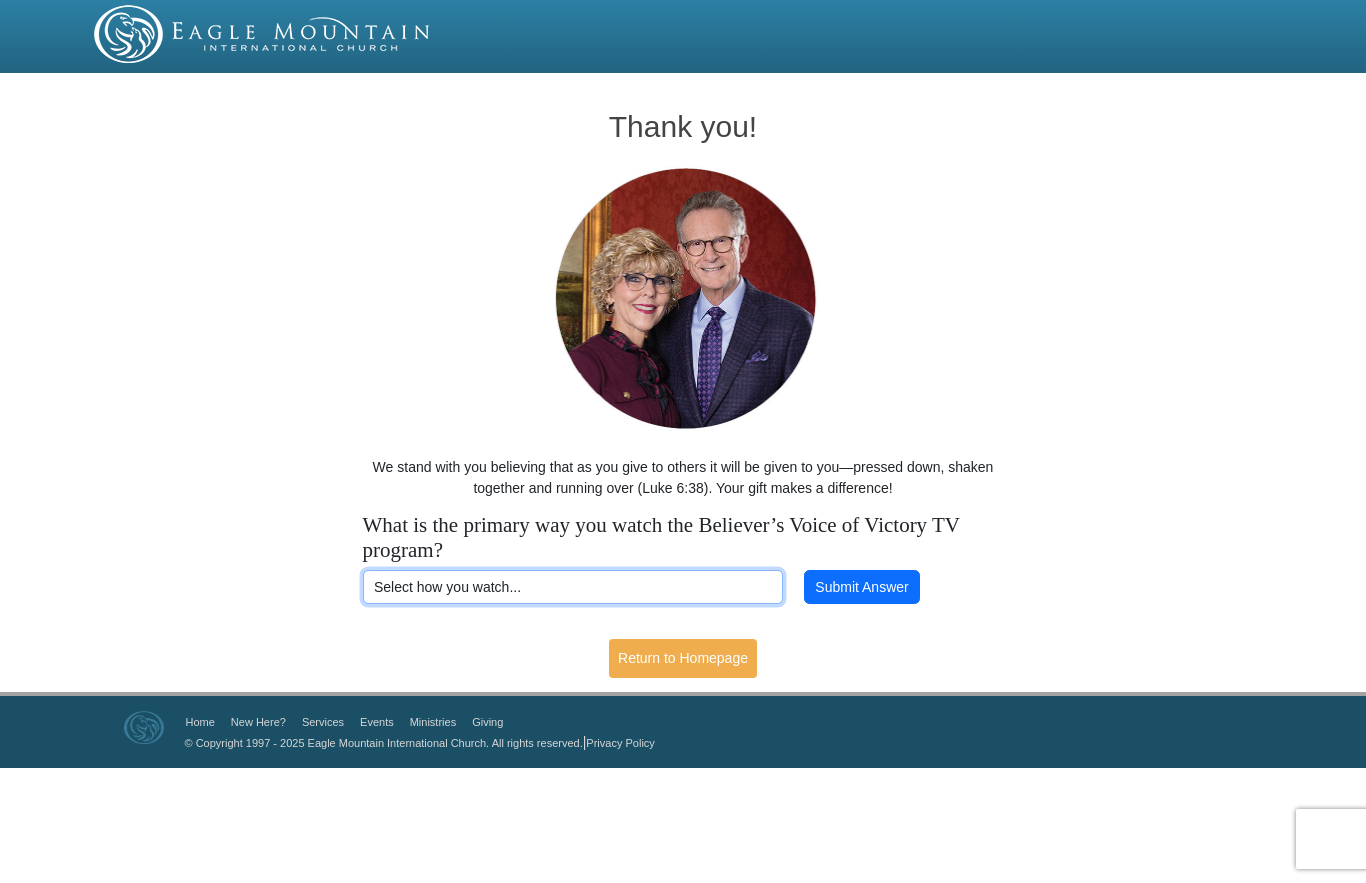 click on "Select how you watch... Daystar Morning Daystar Evening KCM.org GoVictory.com [CHANNEL_PROVIDER] Channel 265 [CHANNEL_PROVIDER] Channel 366 Roku Streaming Device YouTube" at bounding box center (573, 587) 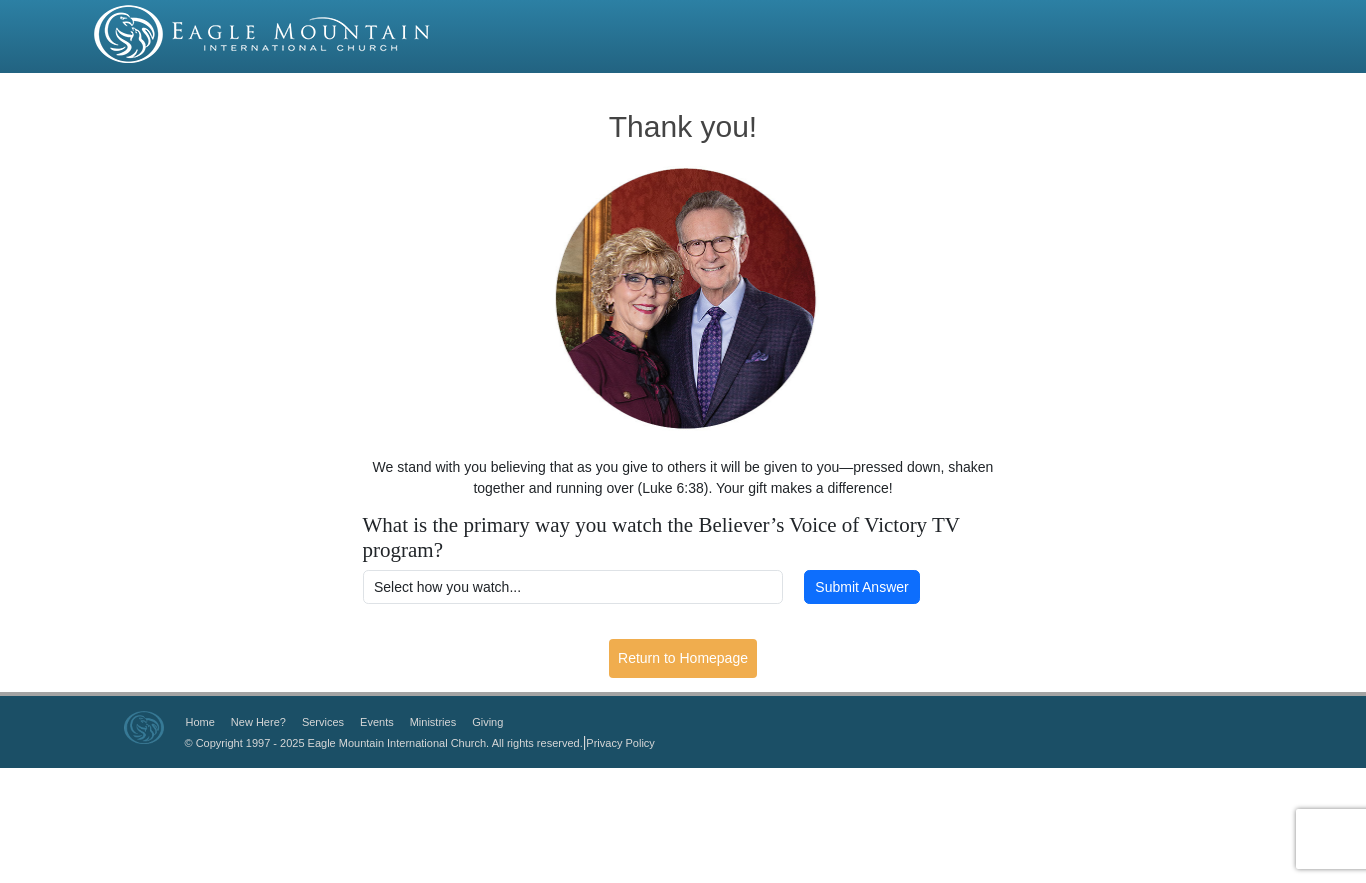 click on "Submit Answer" at bounding box center (862, 587) 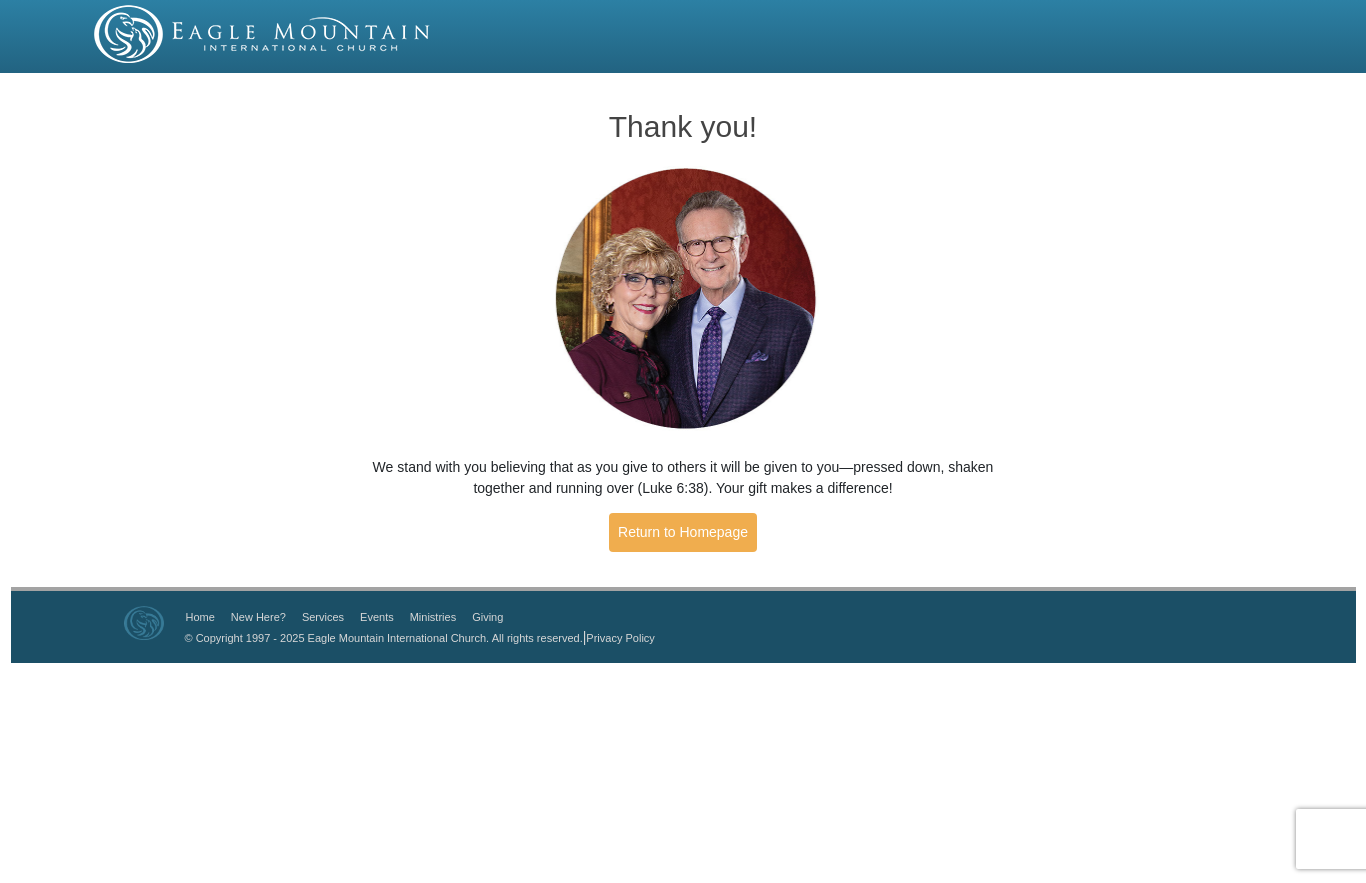 scroll, scrollTop: 0, scrollLeft: 0, axis: both 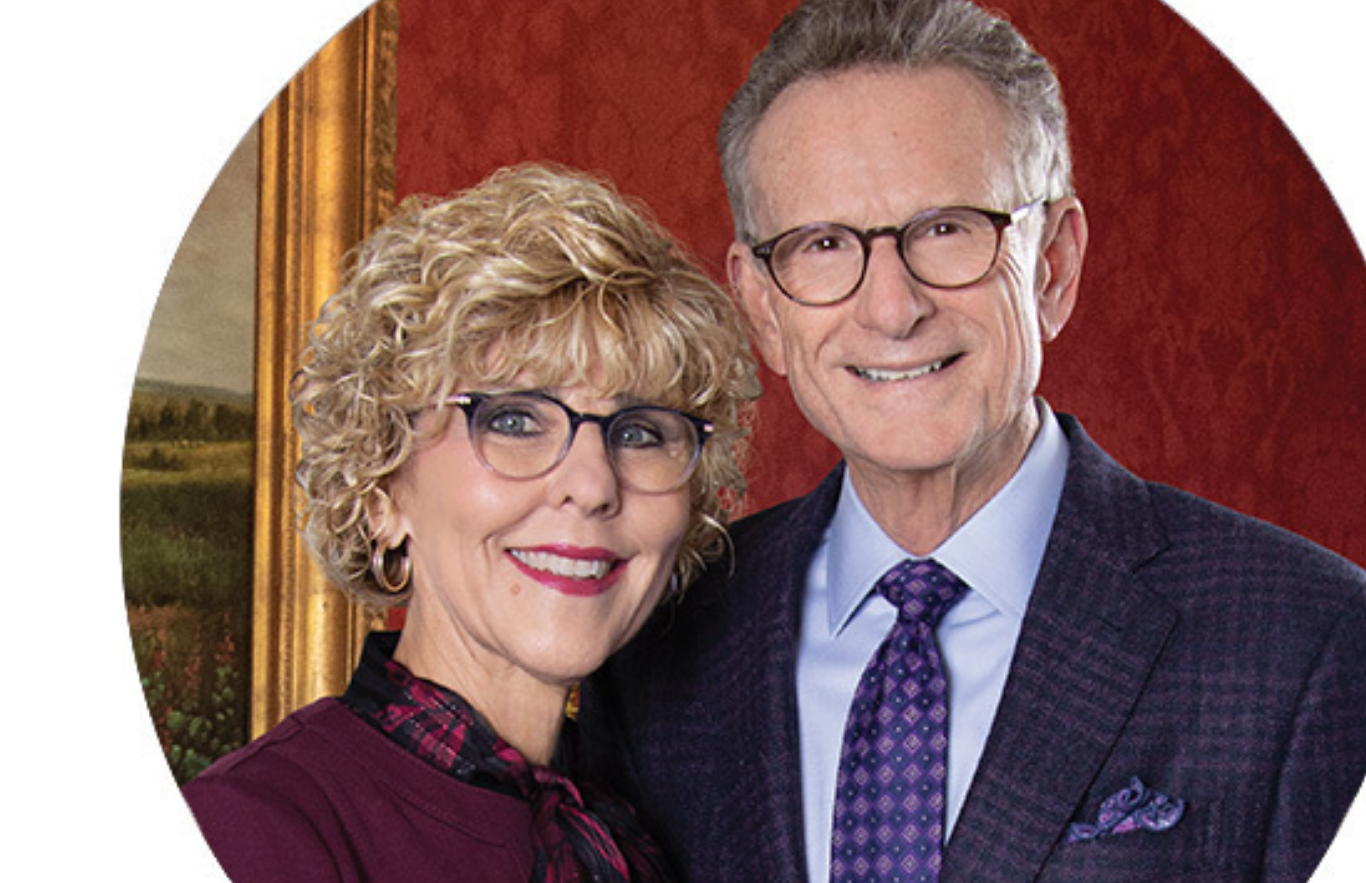 click at bounding box center (683, 299) 